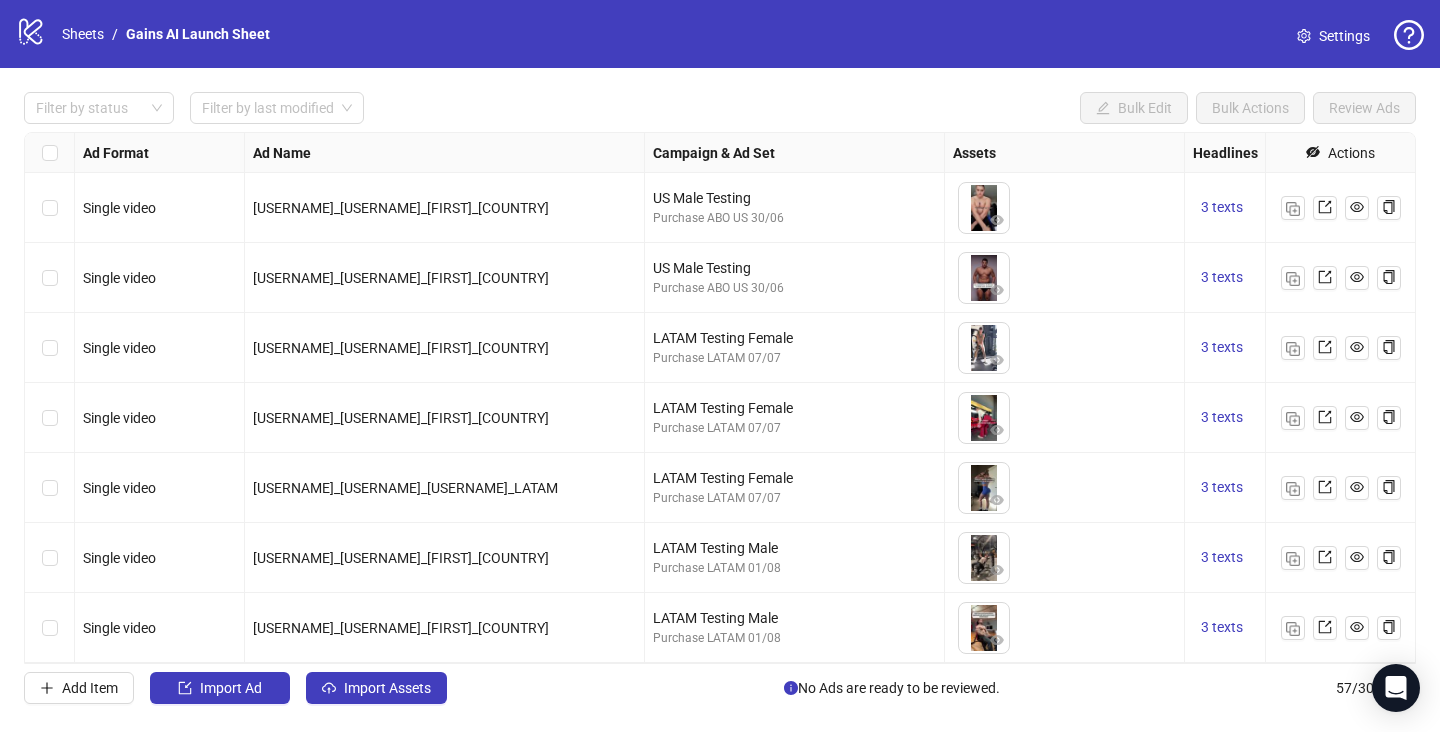 scroll, scrollTop: 0, scrollLeft: 0, axis: both 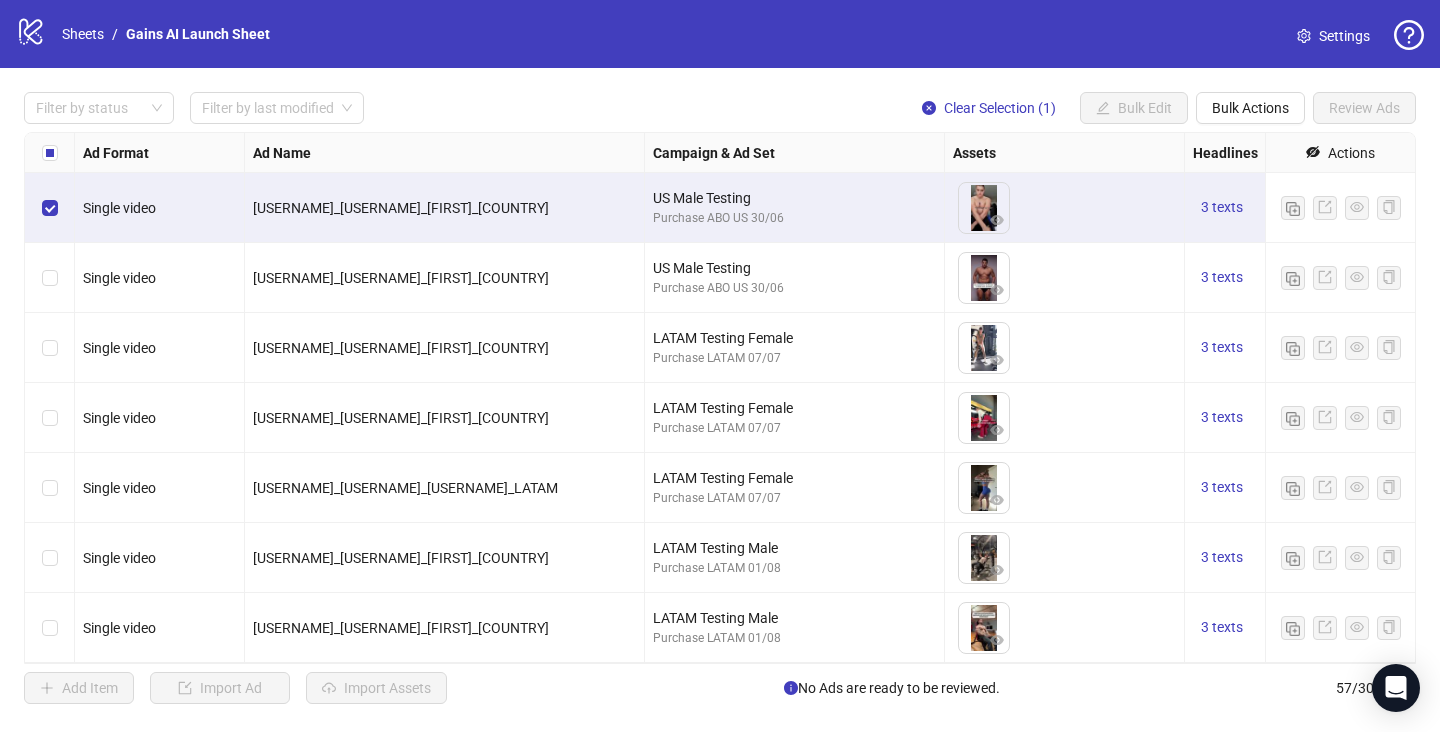 click at bounding box center (50, 278) 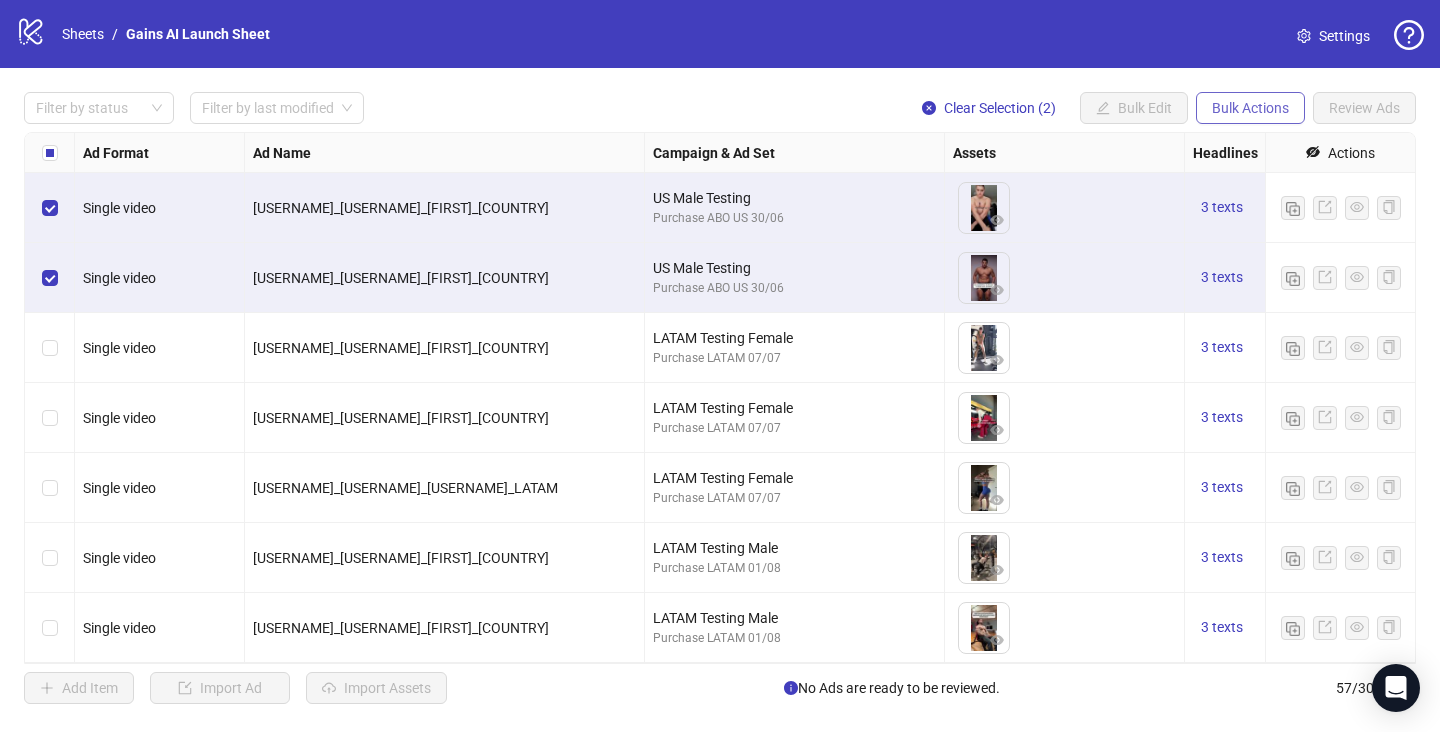 click on "Bulk Actions" at bounding box center [1250, 108] 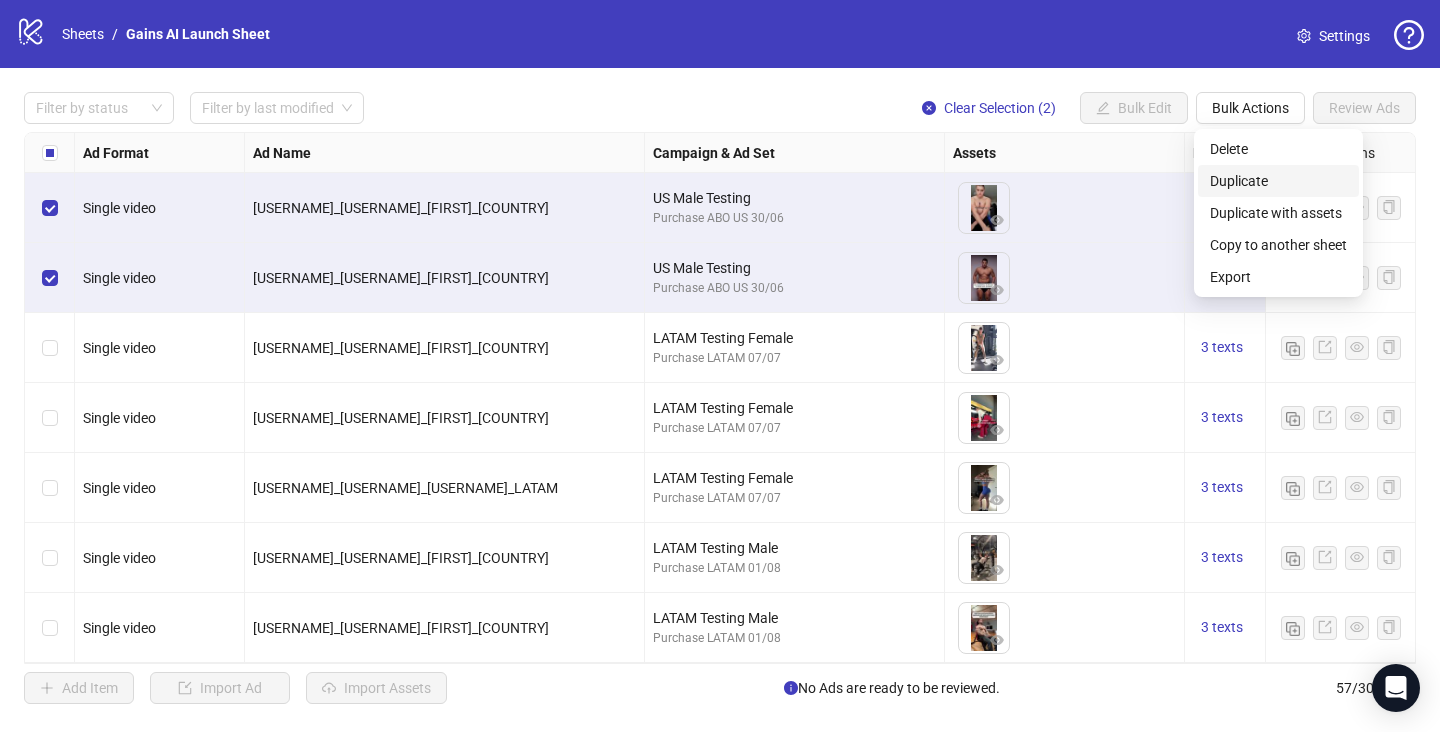 click on "Duplicate" at bounding box center [1278, 181] 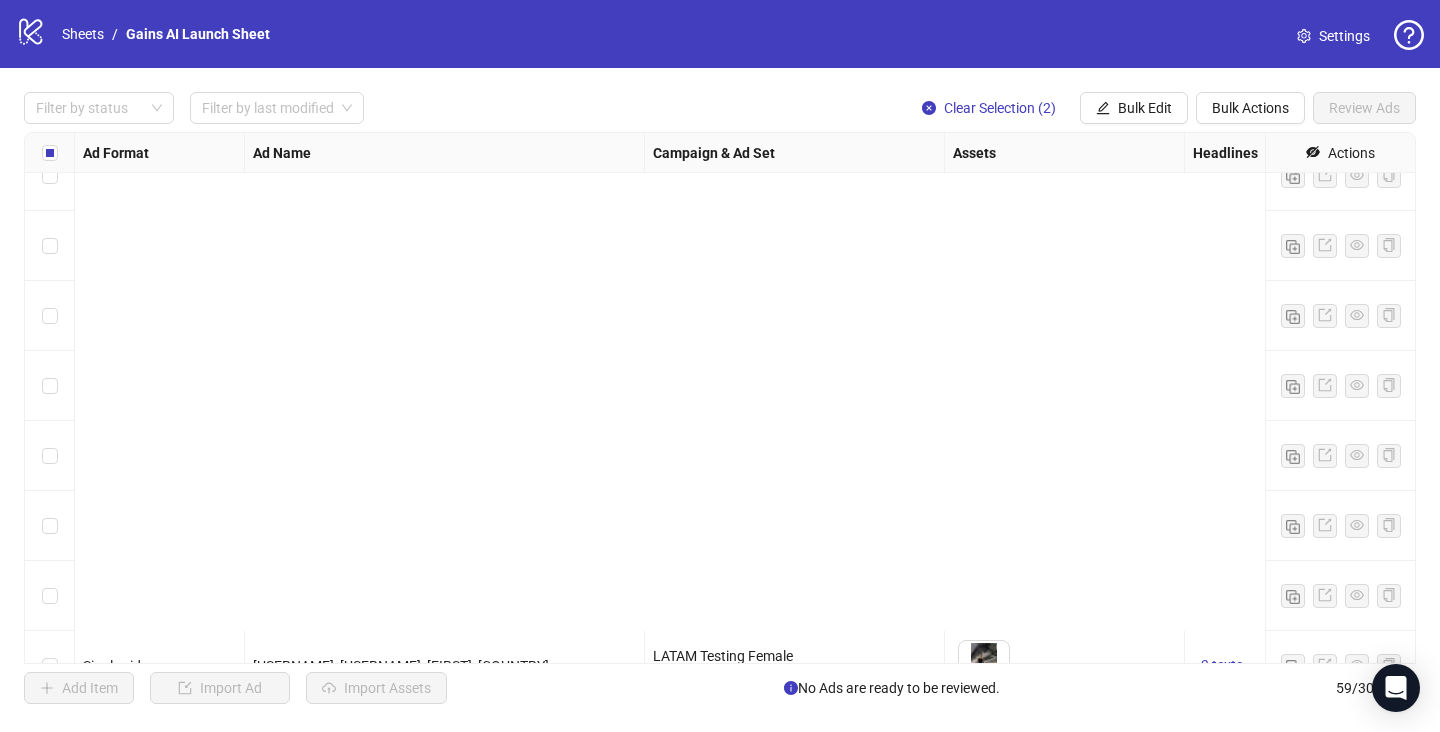 scroll, scrollTop: 3640, scrollLeft: 0, axis: vertical 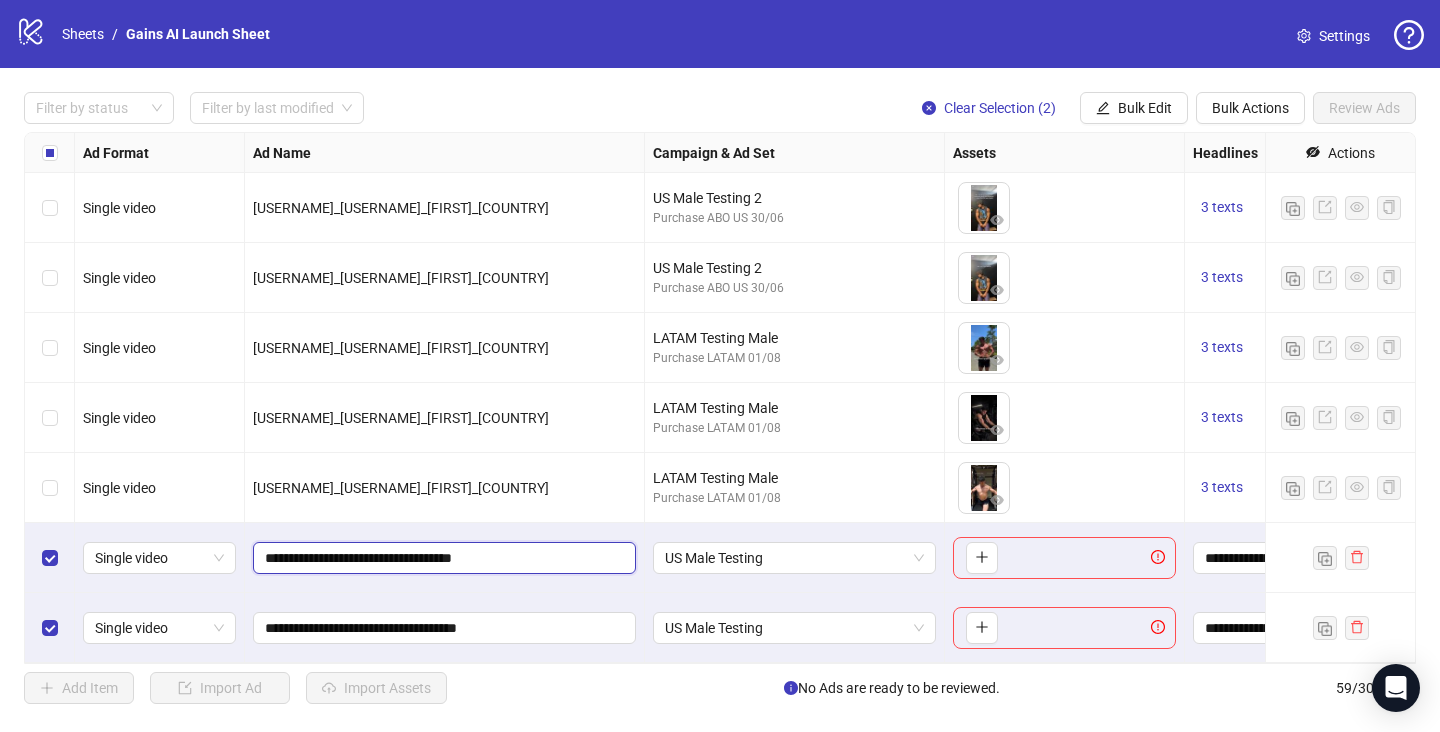click on "**********" at bounding box center [442, 558] 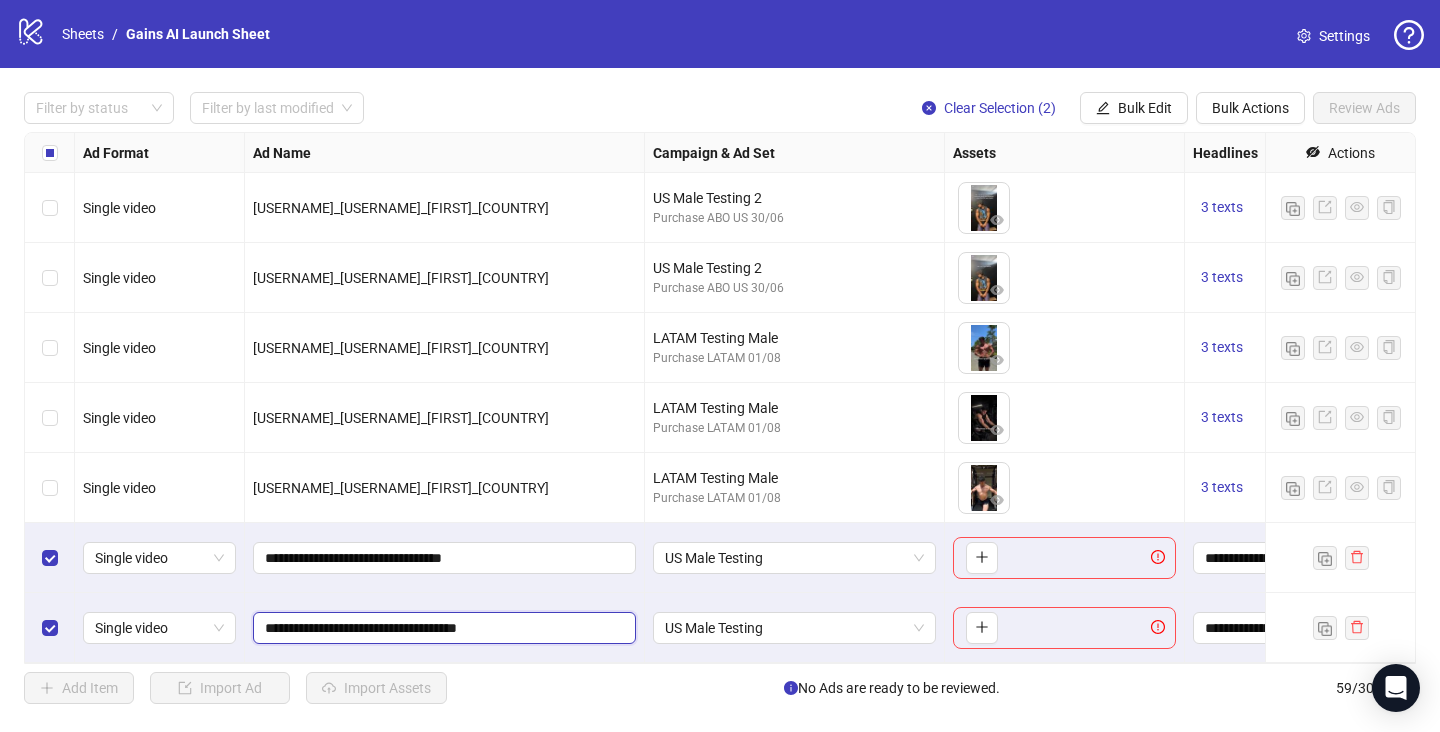 click on "**********" at bounding box center [442, 628] 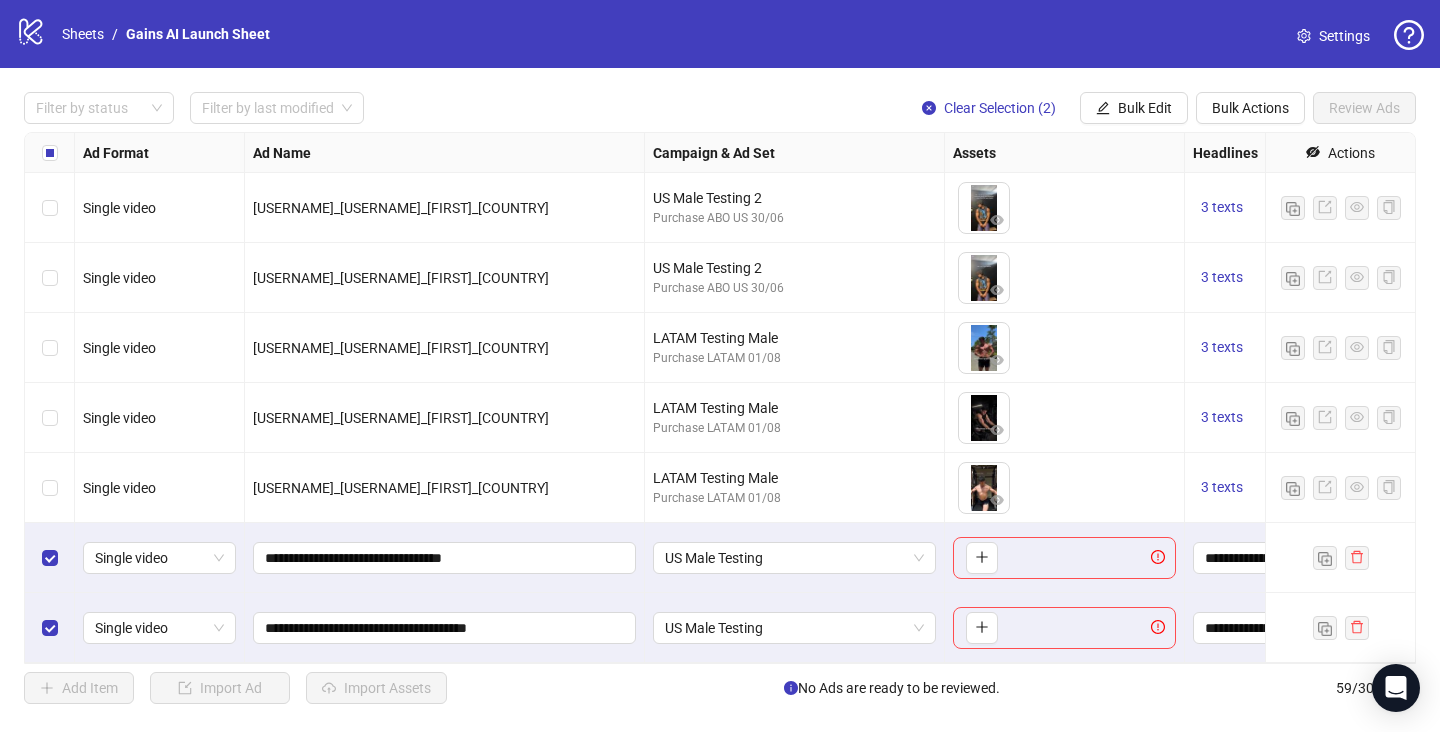 click on "**********" at bounding box center (445, 558) 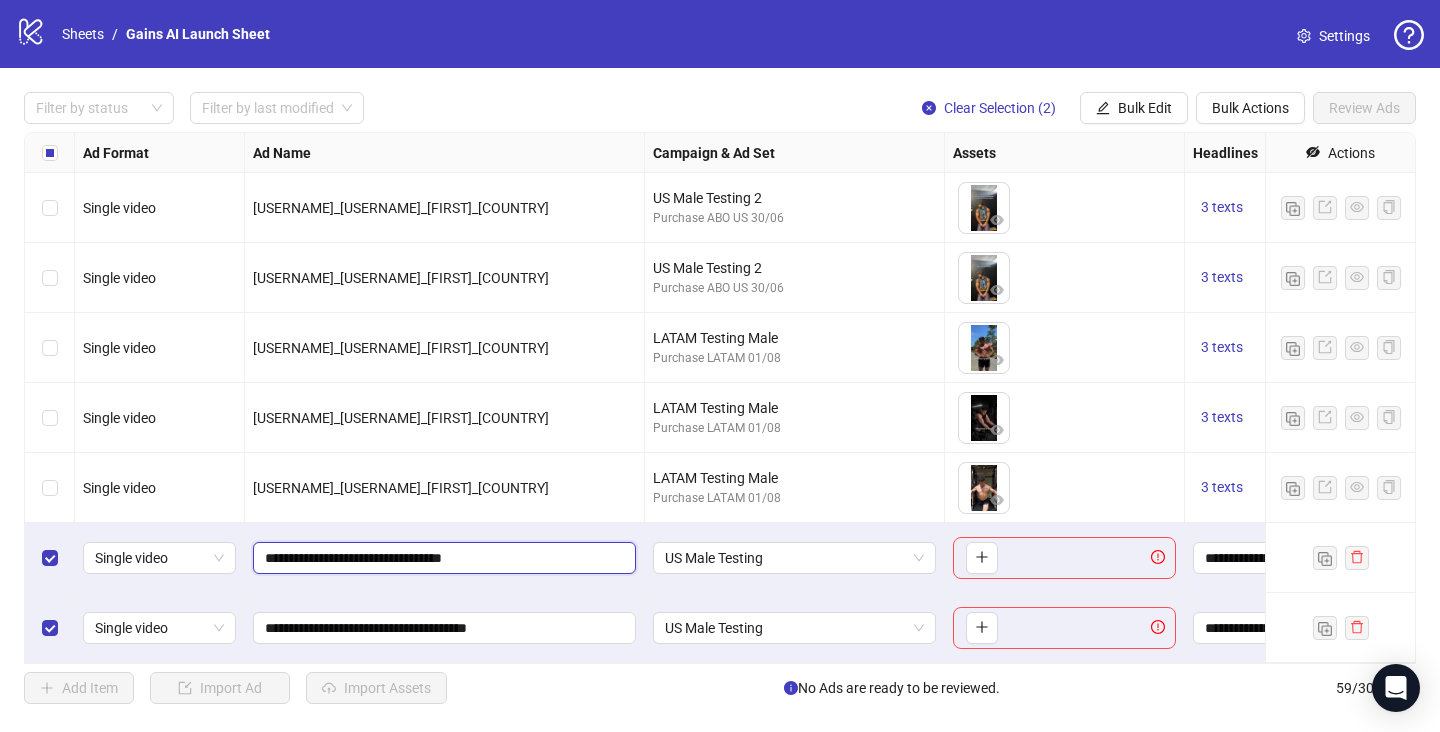 click on "**********" at bounding box center (442, 558) 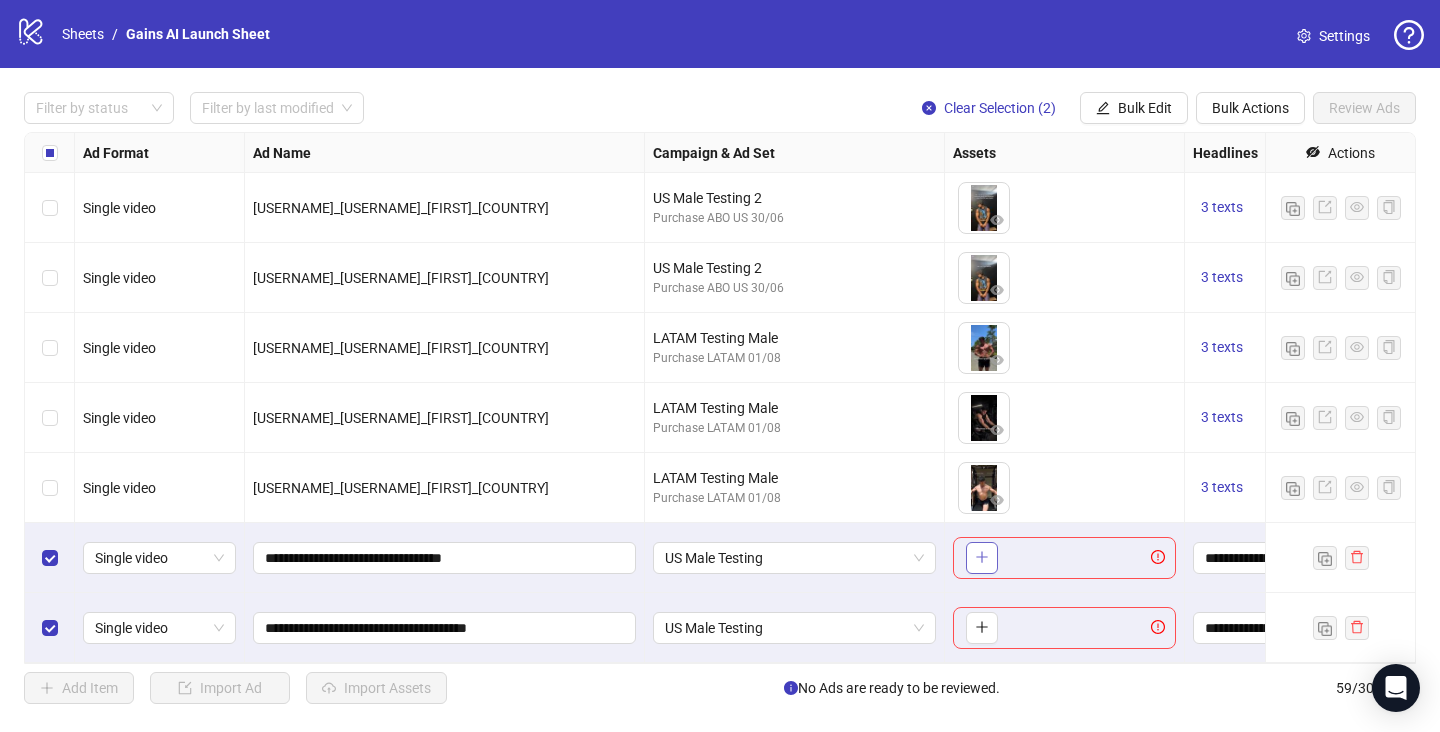 click at bounding box center [982, 558] 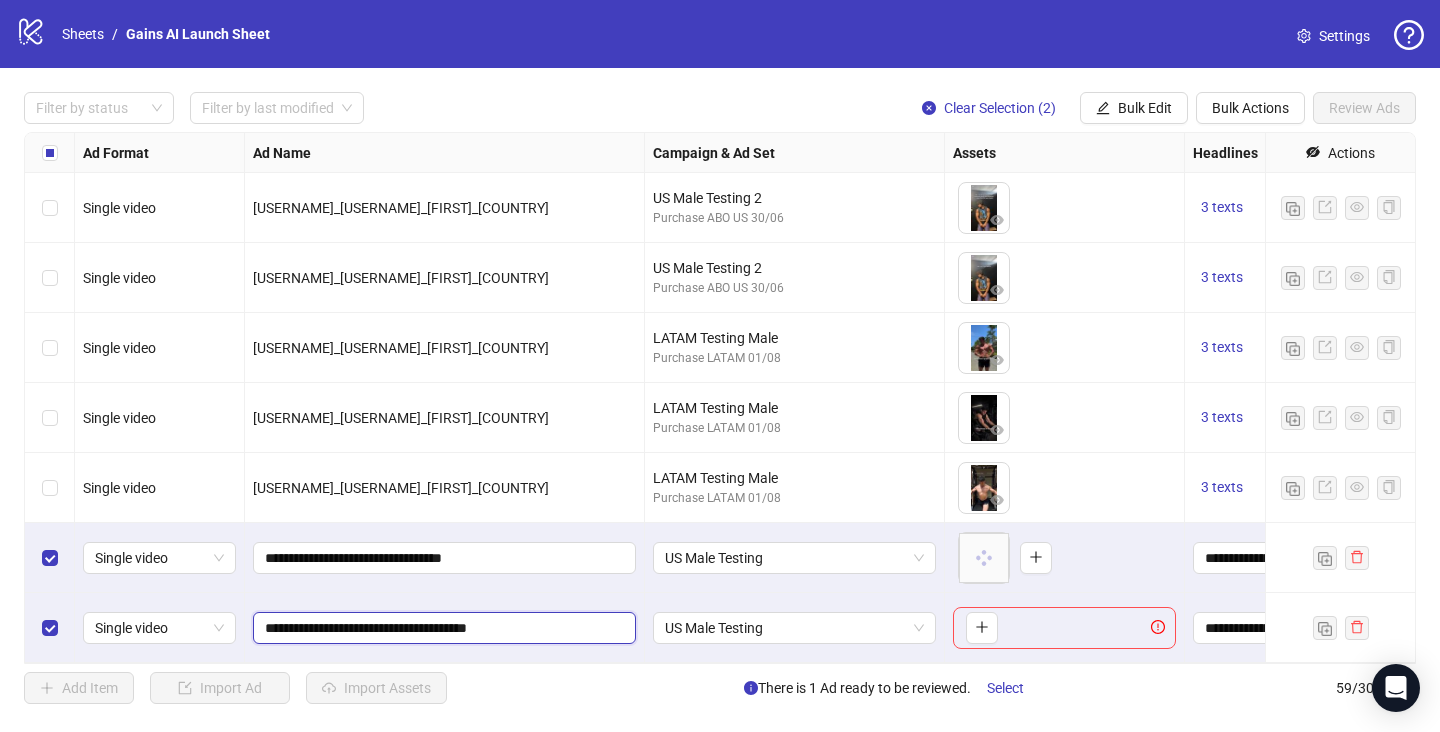 click on "**********" at bounding box center (442, 628) 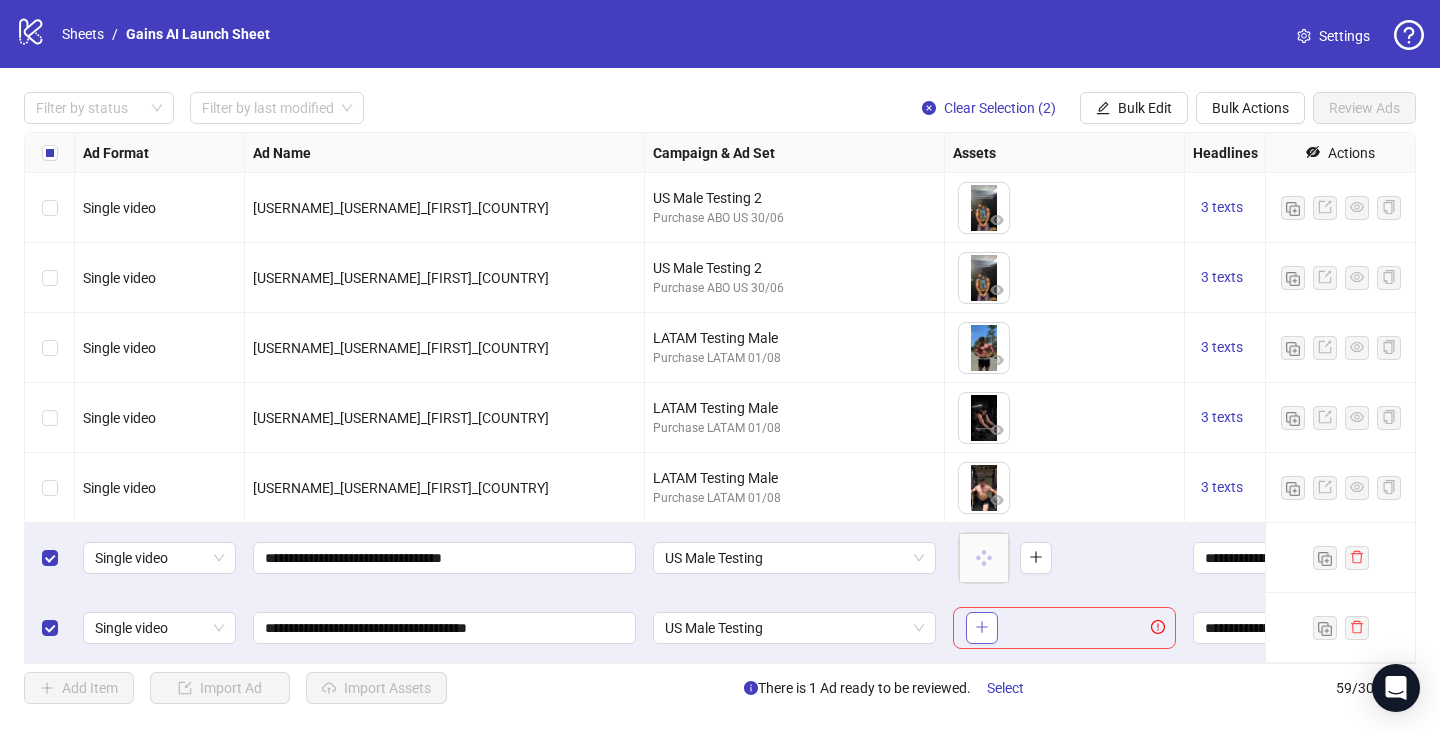 click 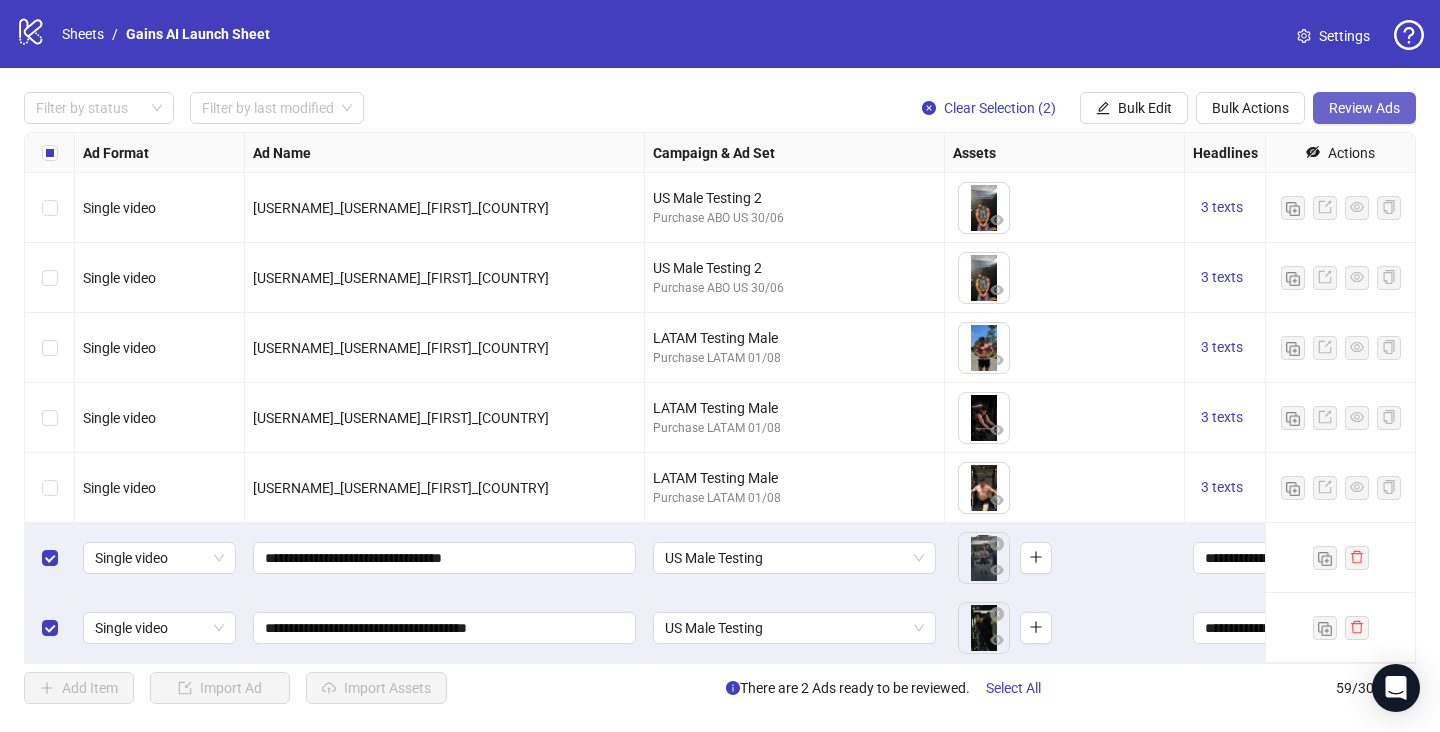 click on "Review Ads" at bounding box center (1364, 108) 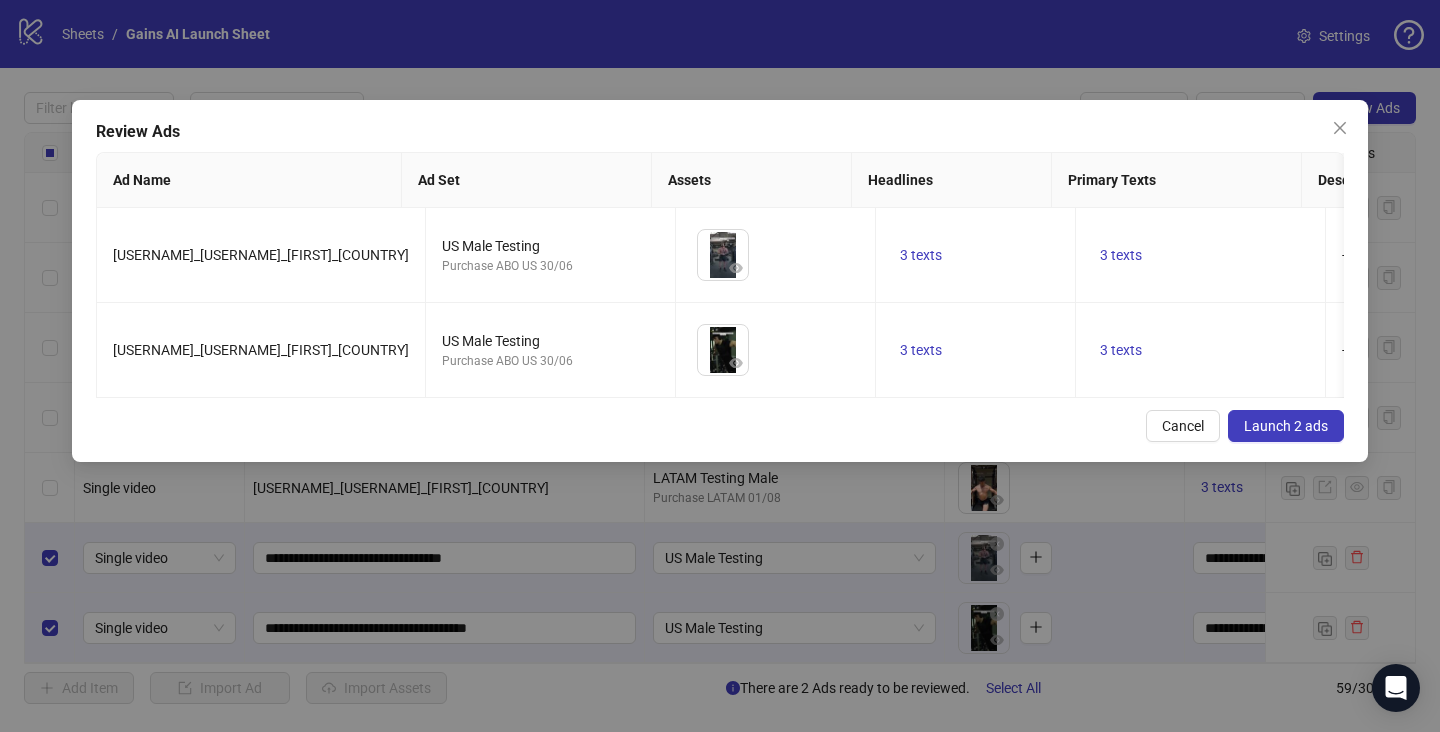 click on "Launch 2 ads" at bounding box center (1286, 426) 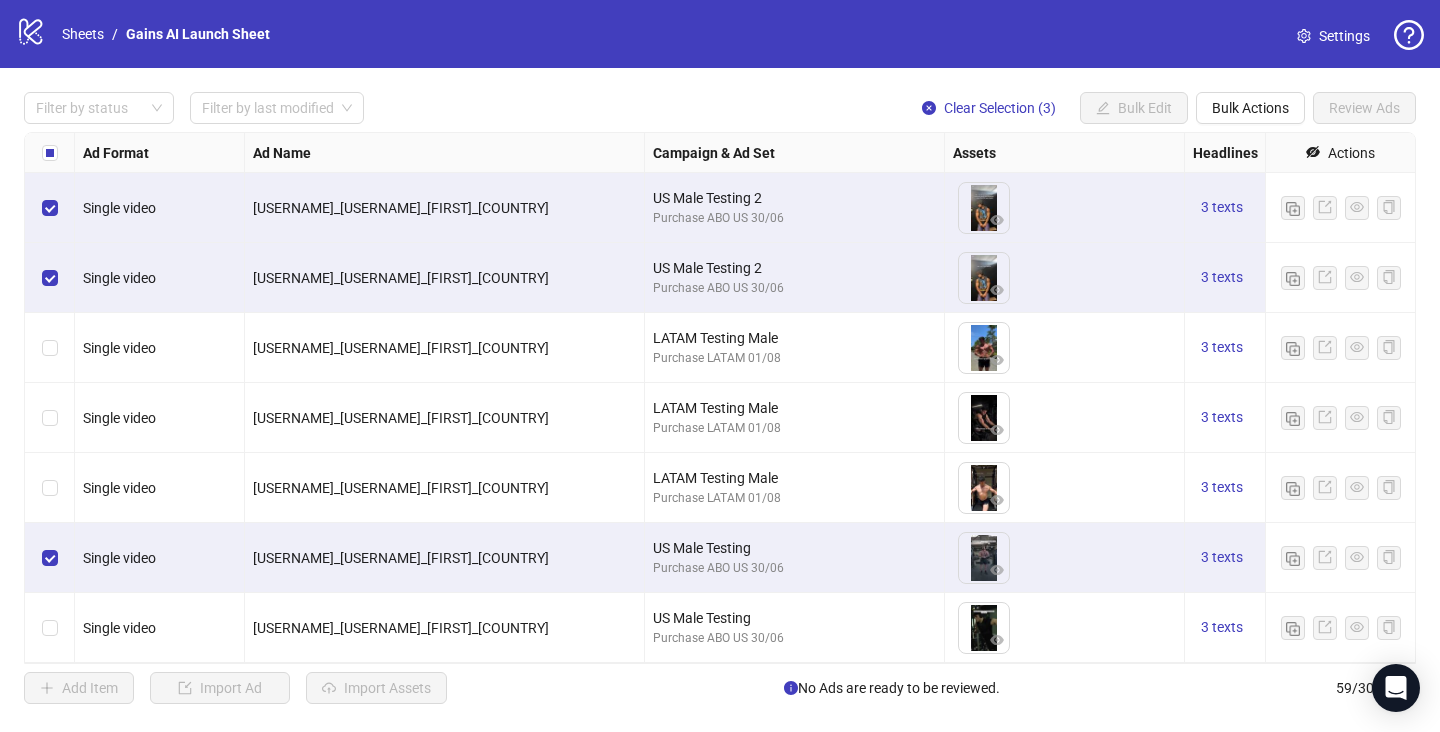 click at bounding box center (50, 628) 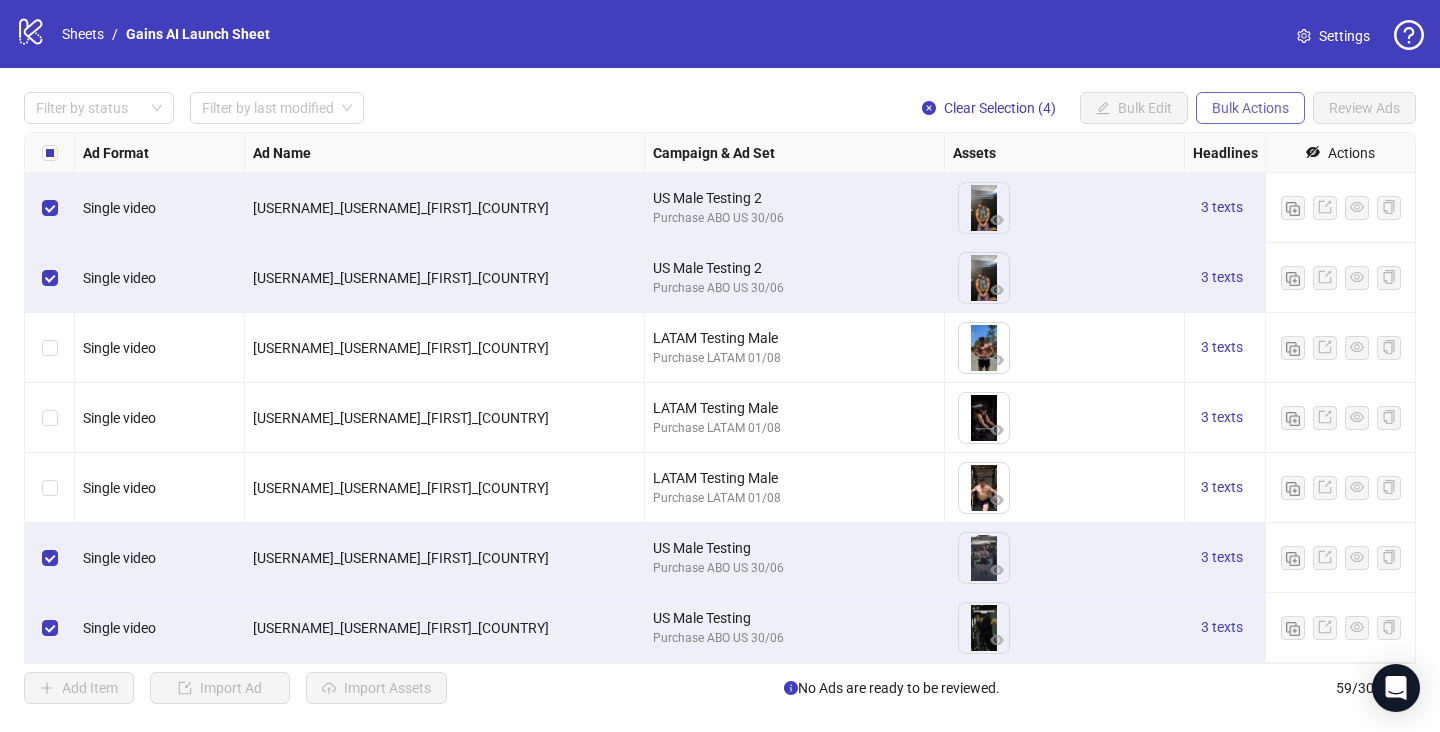 click on "Bulk Actions" at bounding box center (1250, 108) 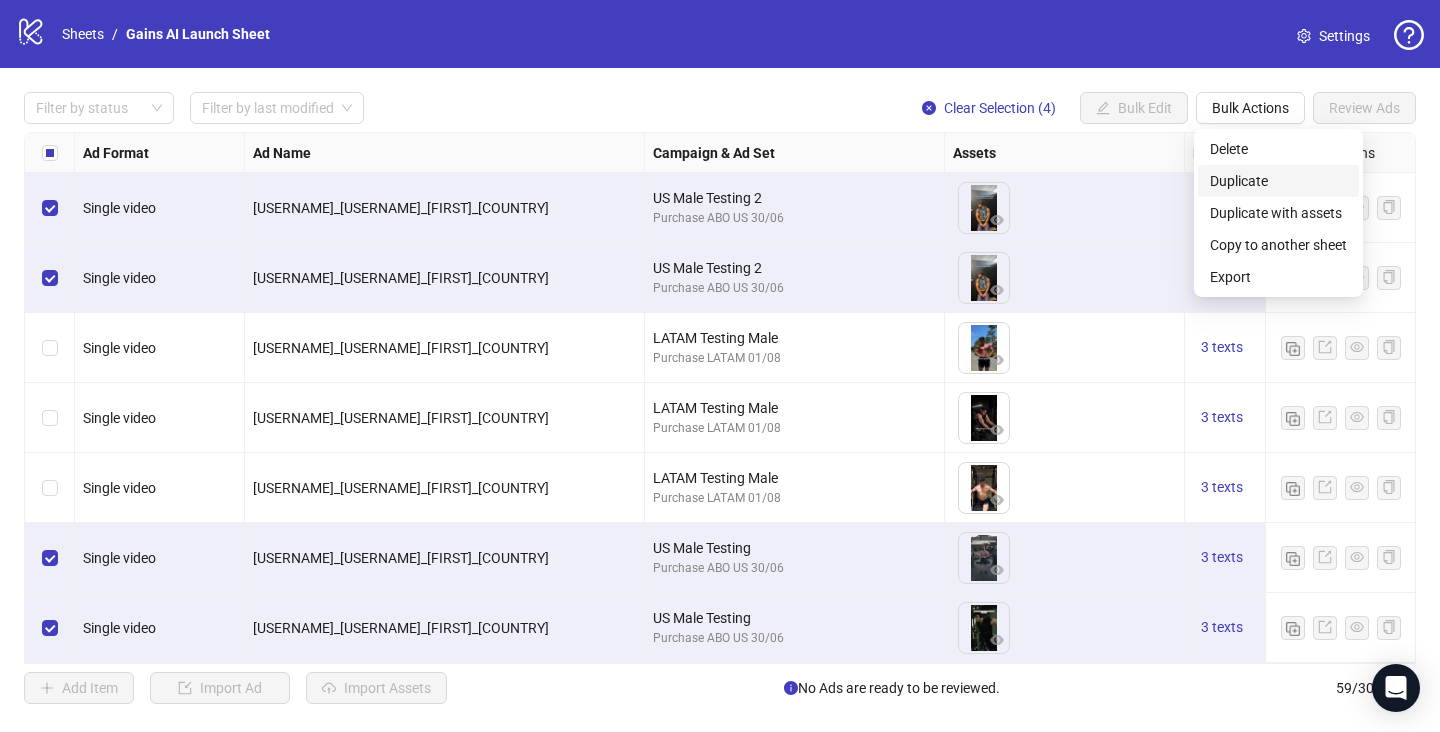click on "Duplicate" at bounding box center (1278, 181) 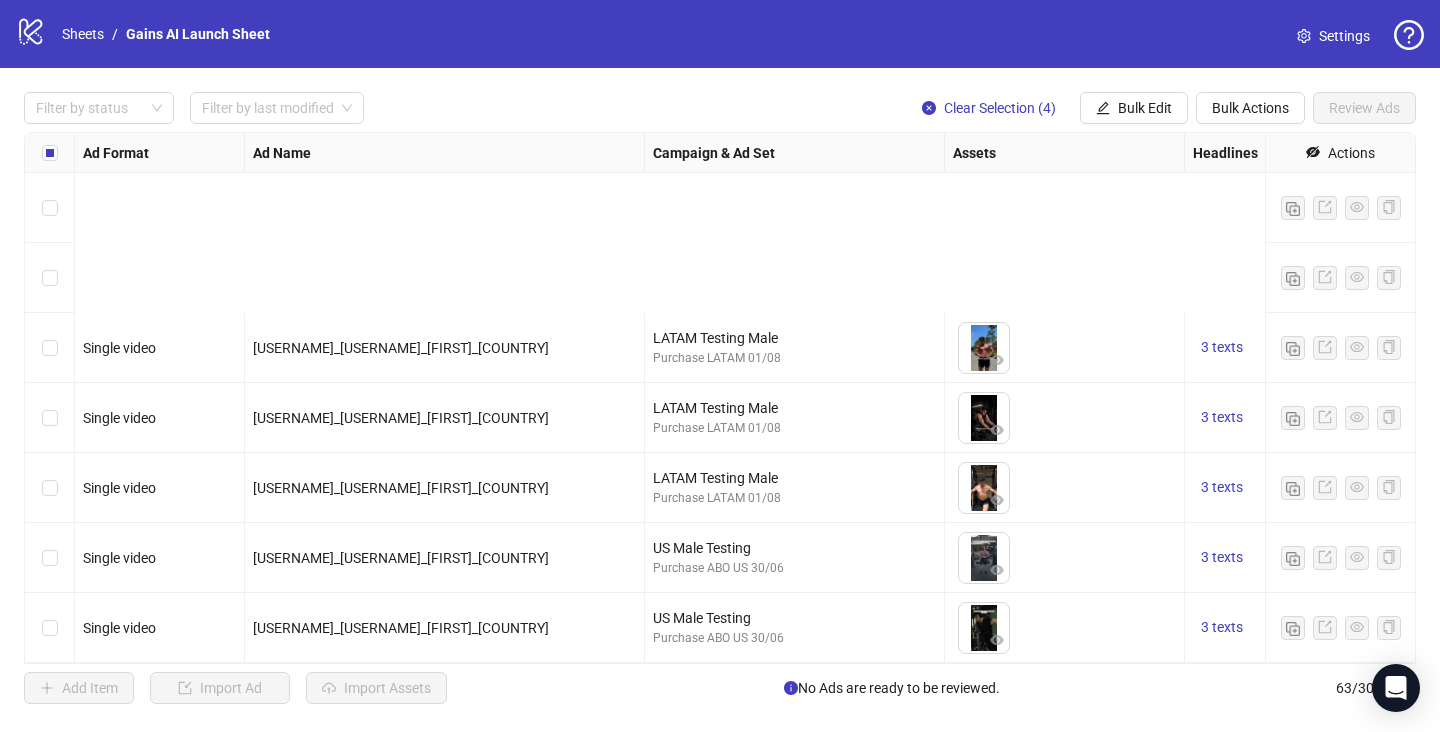 scroll, scrollTop: 3920, scrollLeft: 0, axis: vertical 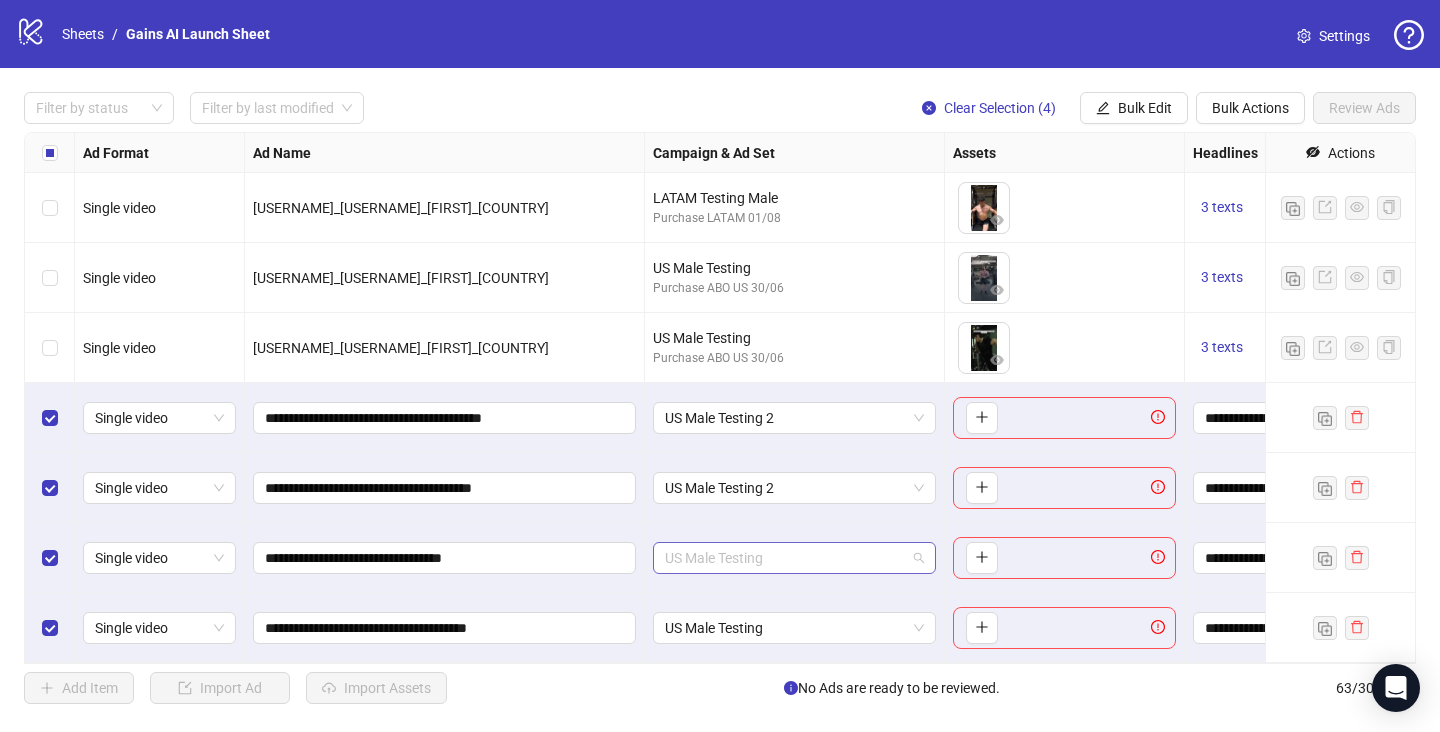 click on "US Male Testing" at bounding box center (794, 558) 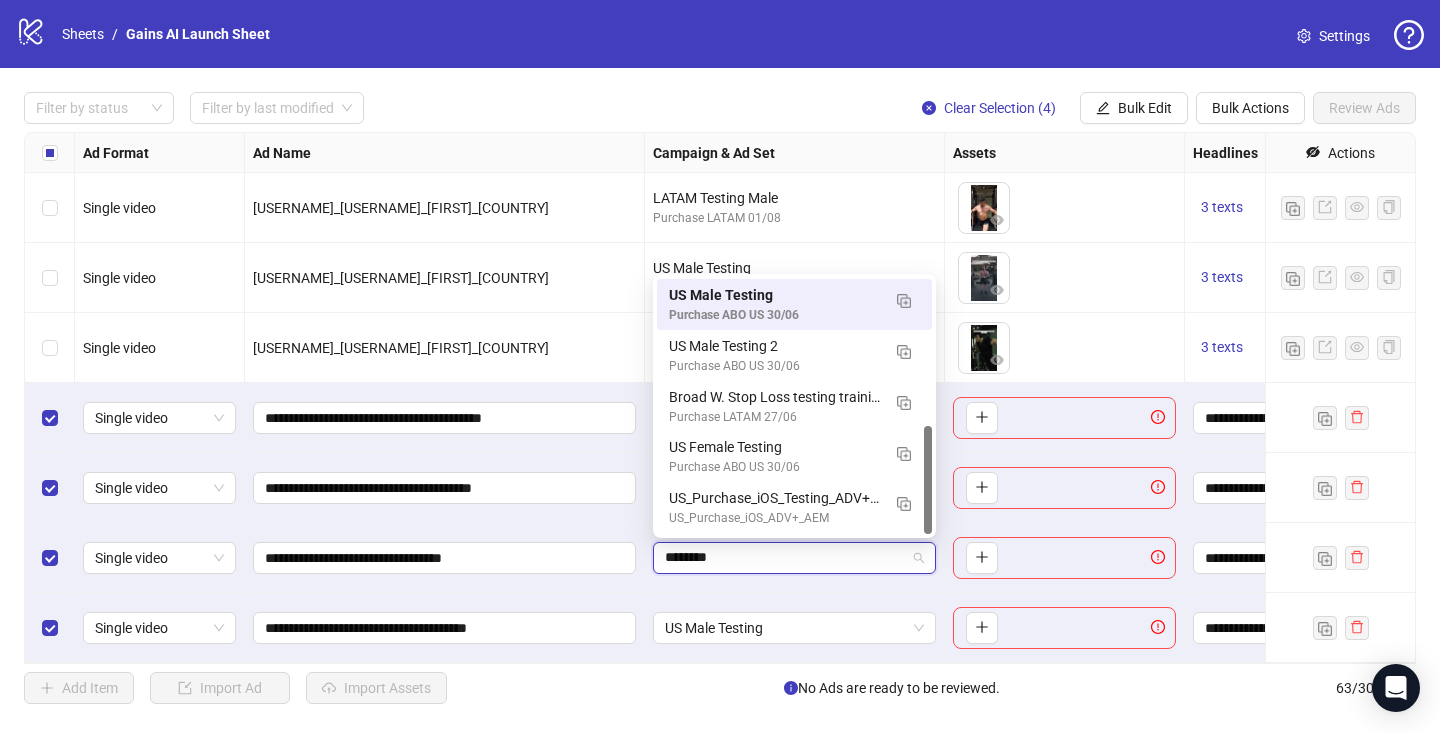 scroll, scrollTop: 95, scrollLeft: 0, axis: vertical 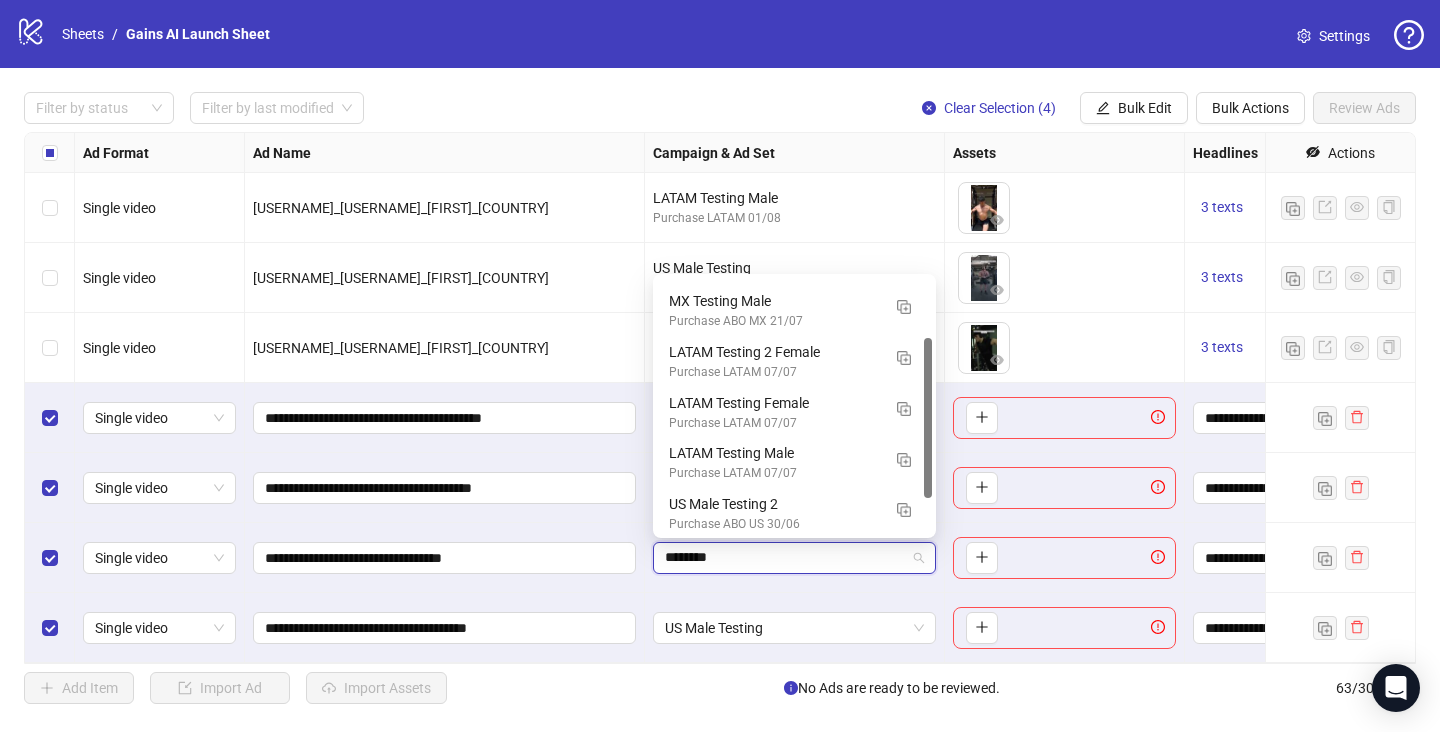 type on "*********" 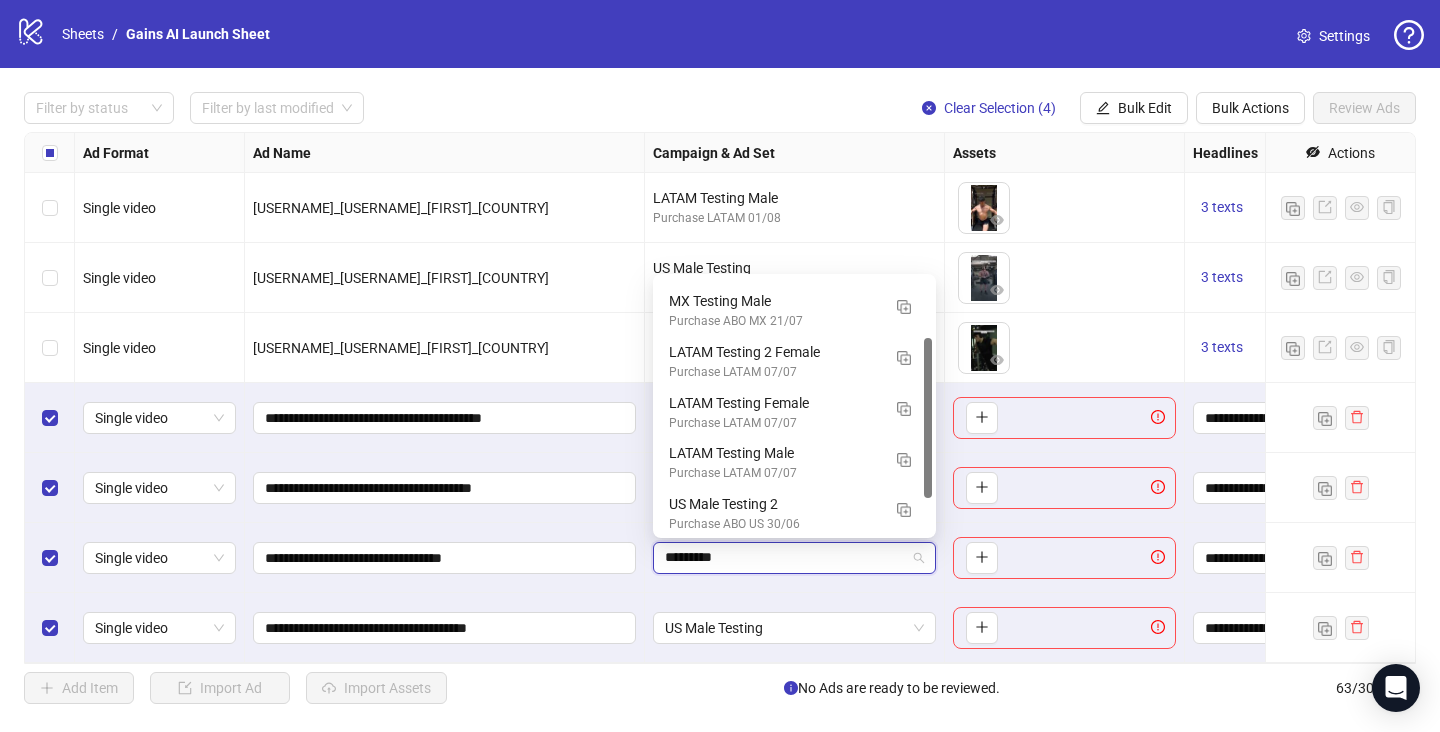 scroll, scrollTop: 0, scrollLeft: 0, axis: both 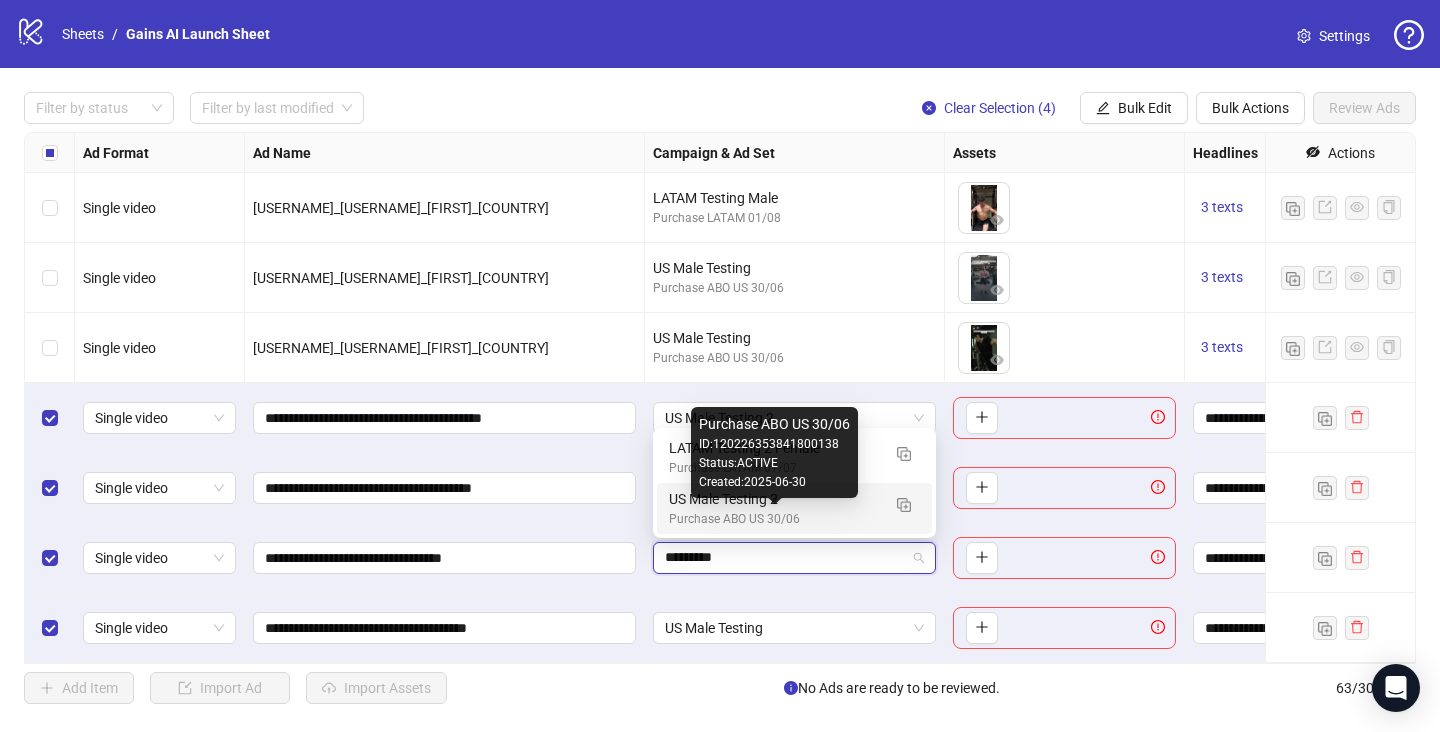 click on "Purchase ABO US 30/06" at bounding box center (774, 519) 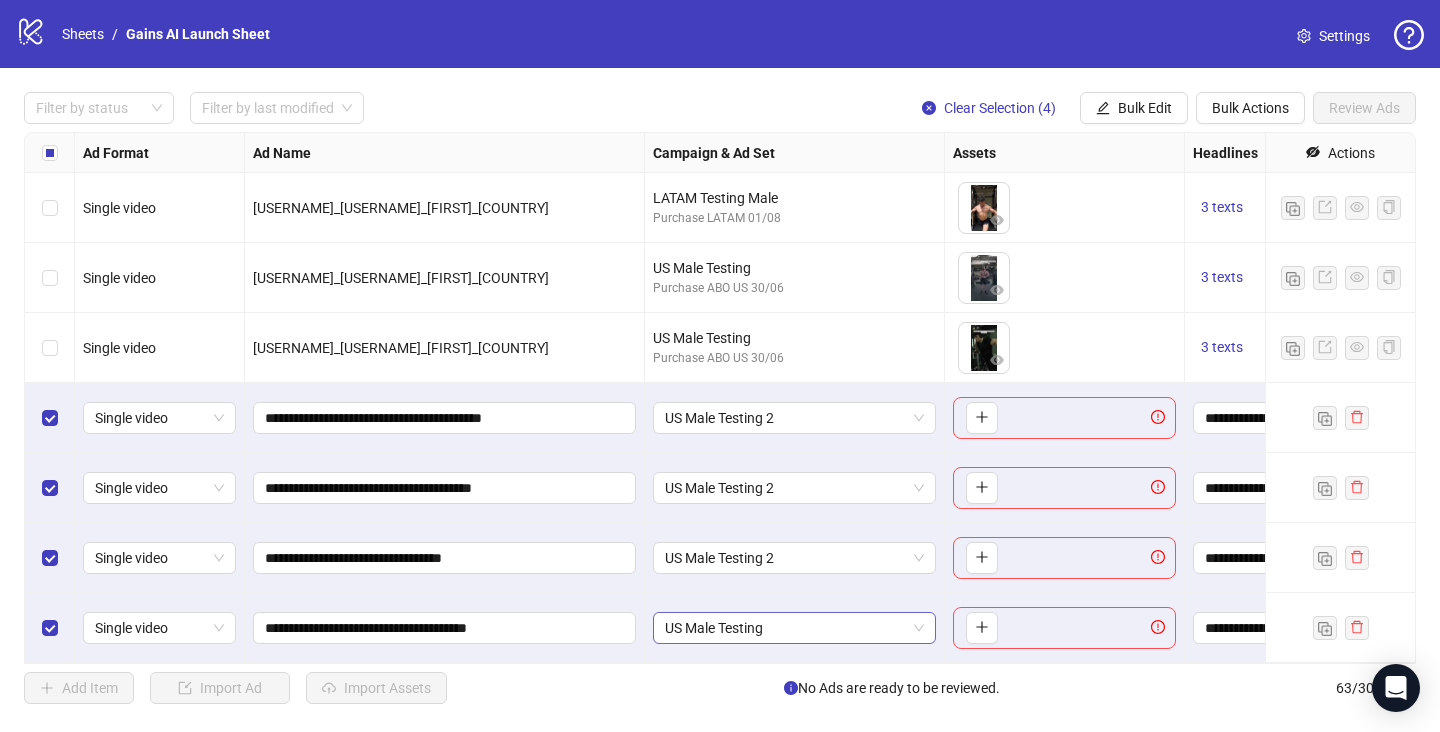 click on "US Male Testing" at bounding box center [794, 628] 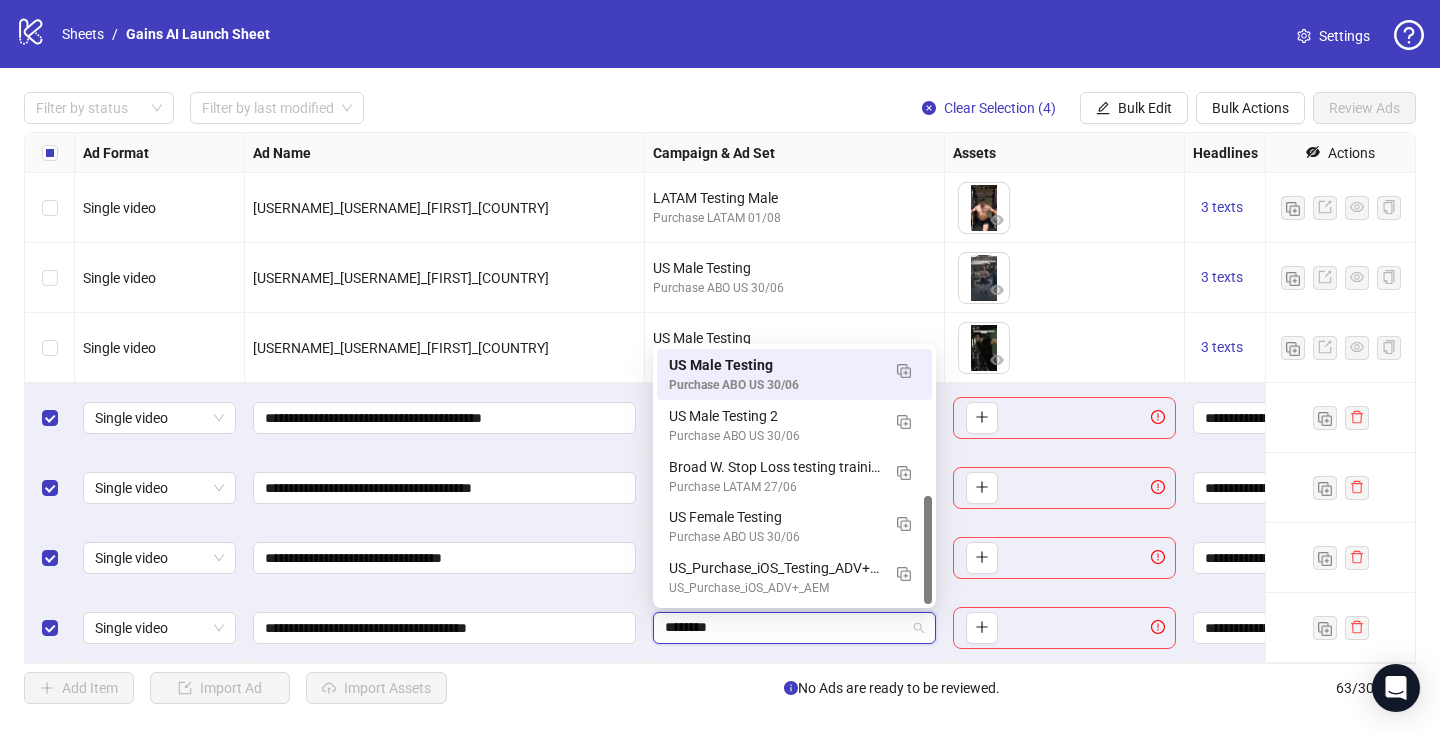 scroll, scrollTop: 95, scrollLeft: 0, axis: vertical 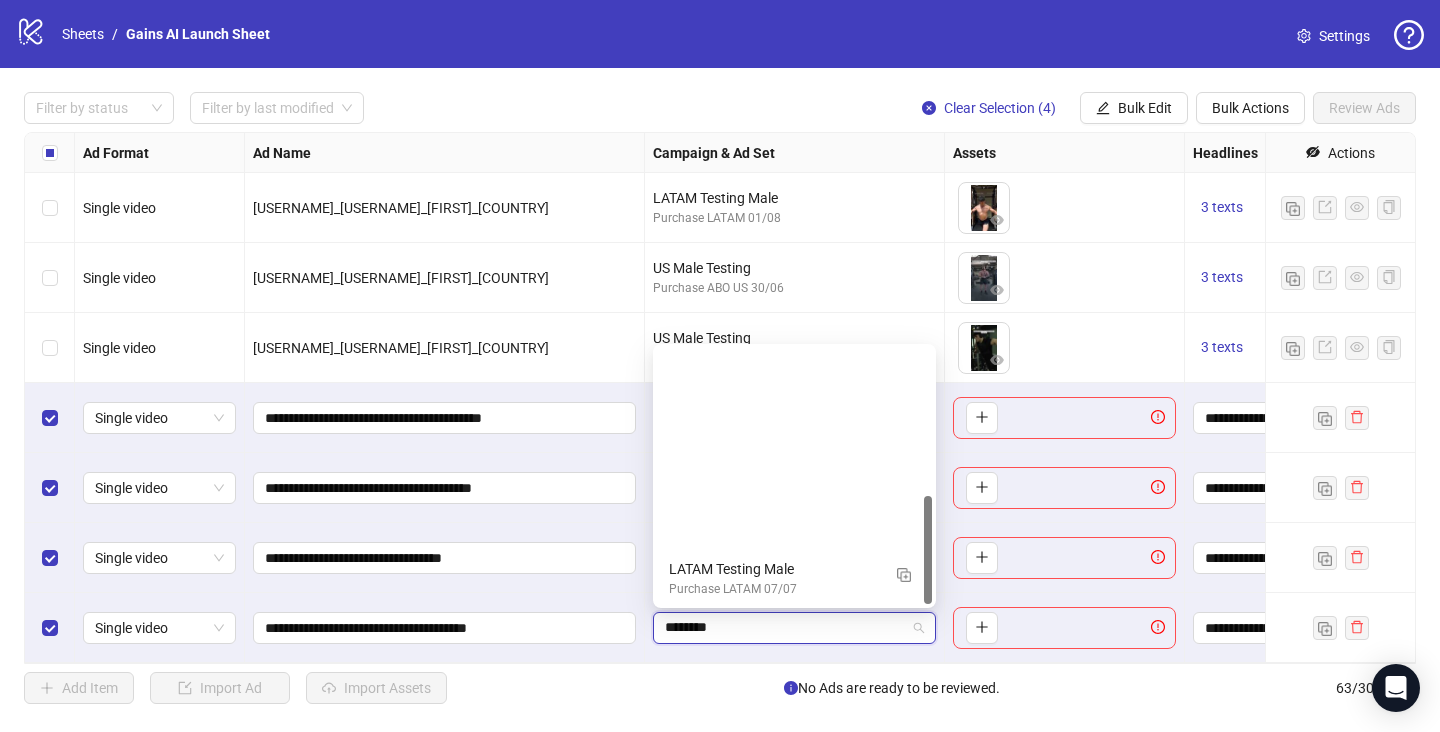 type on "*********" 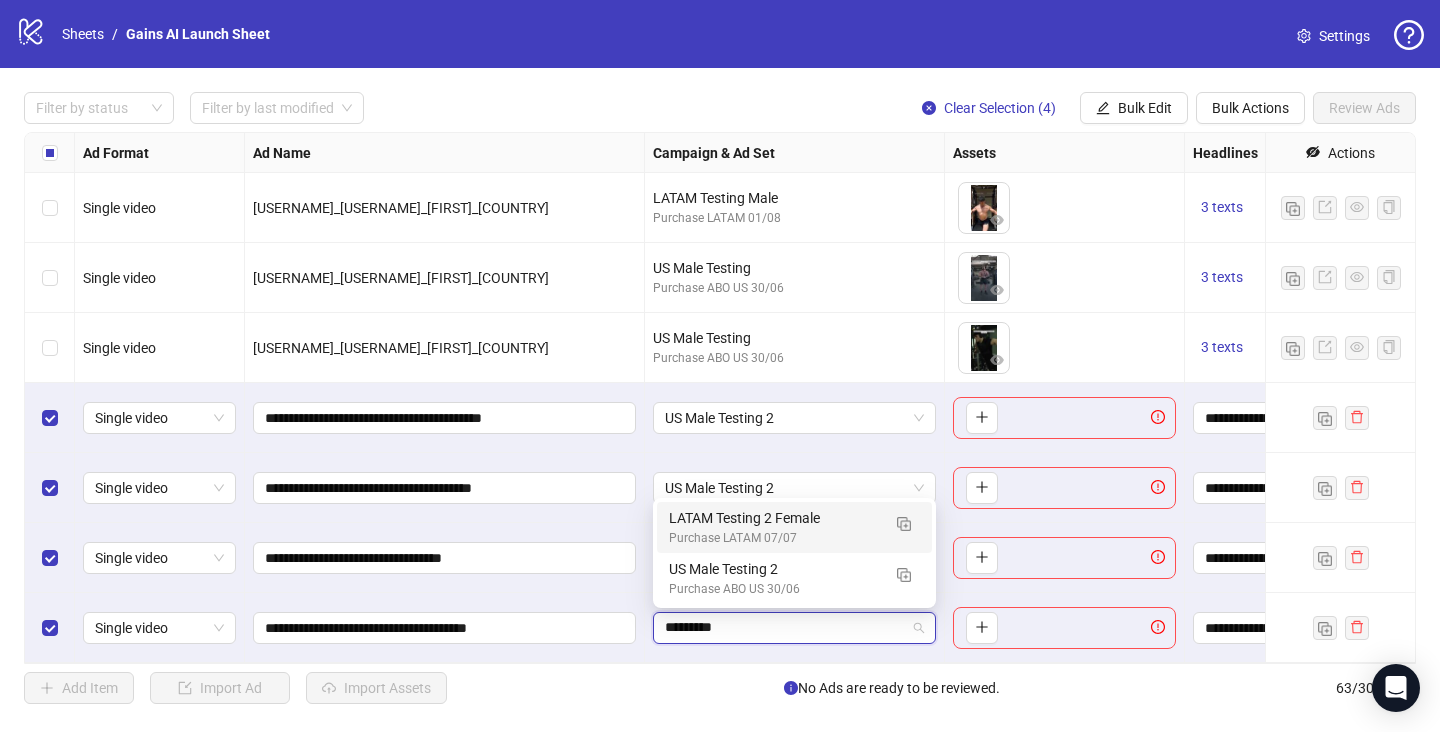 scroll, scrollTop: 0, scrollLeft: 0, axis: both 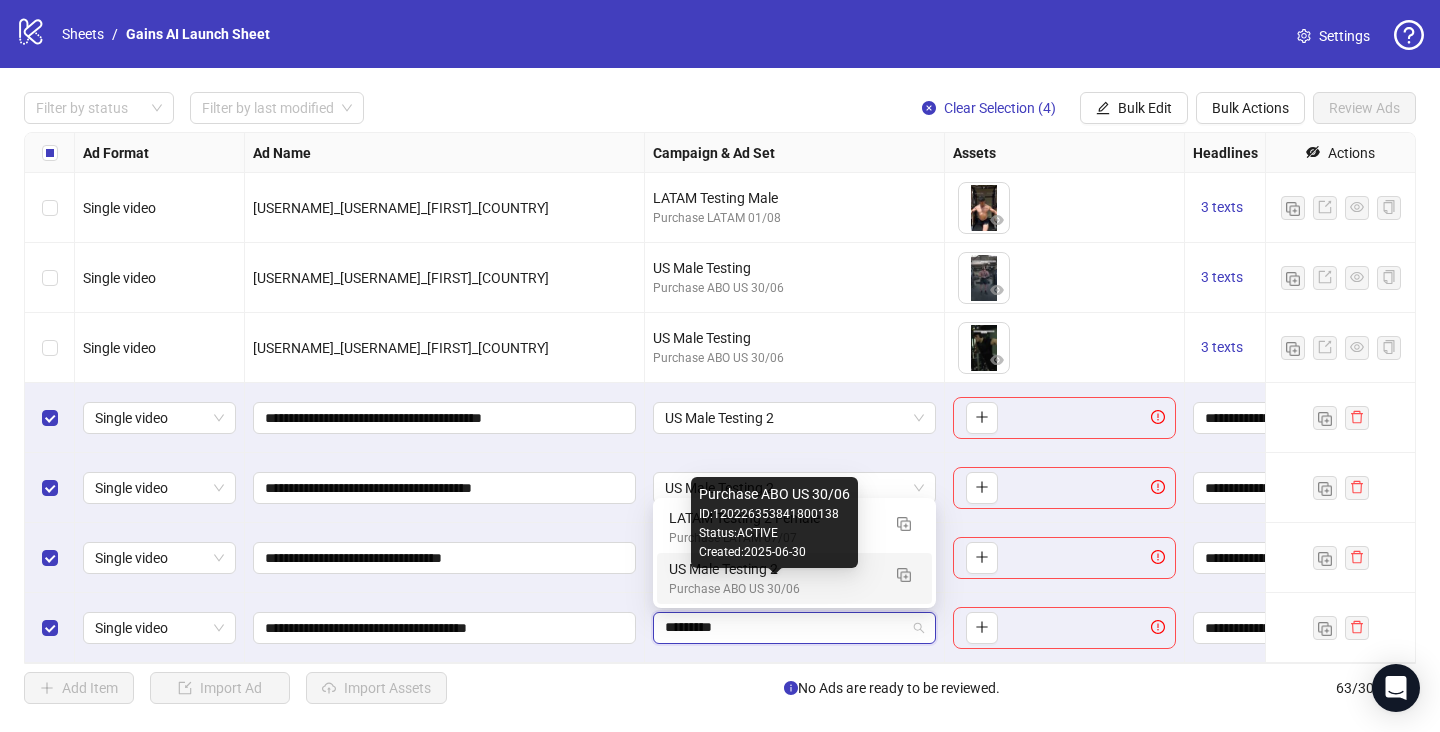 click on "Purchase ABO US 30/06" at bounding box center (774, 589) 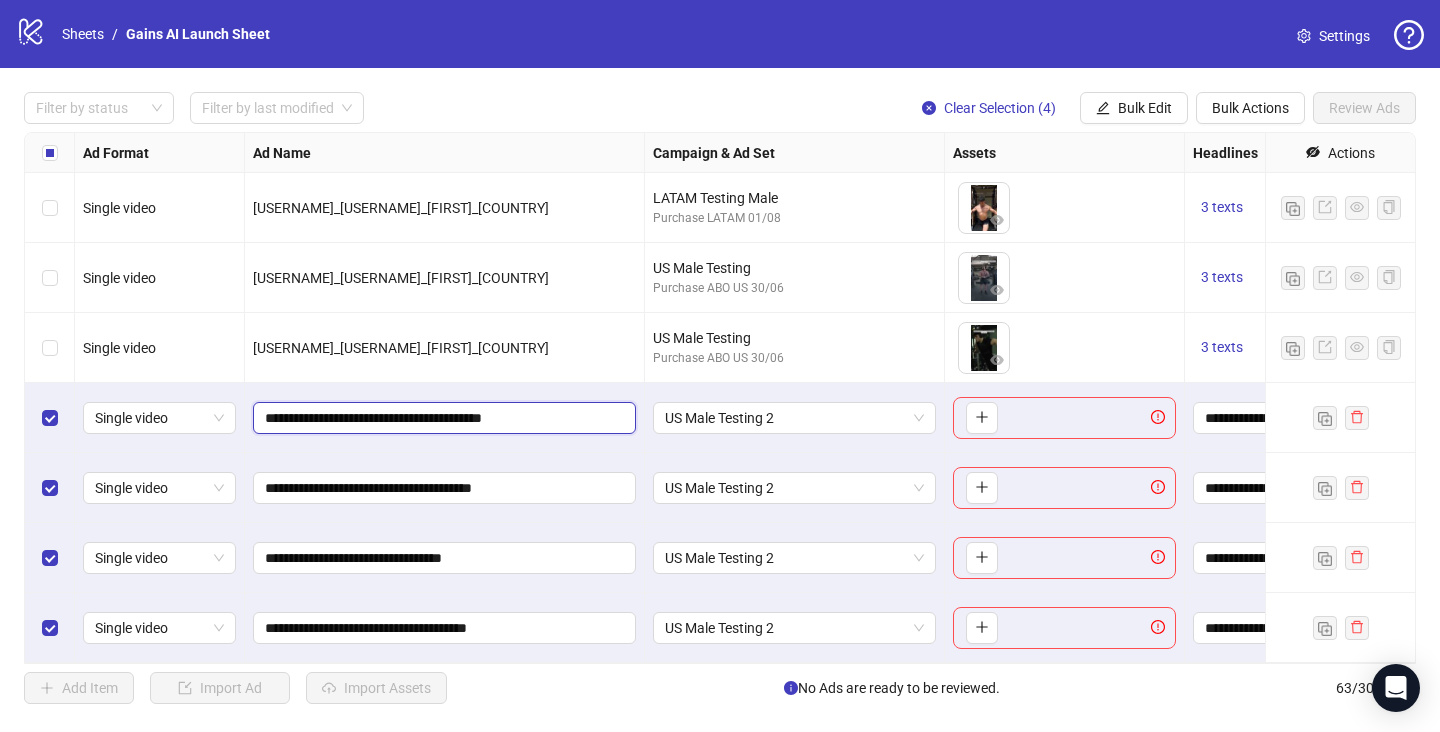 click on "**********" at bounding box center [442, 418] 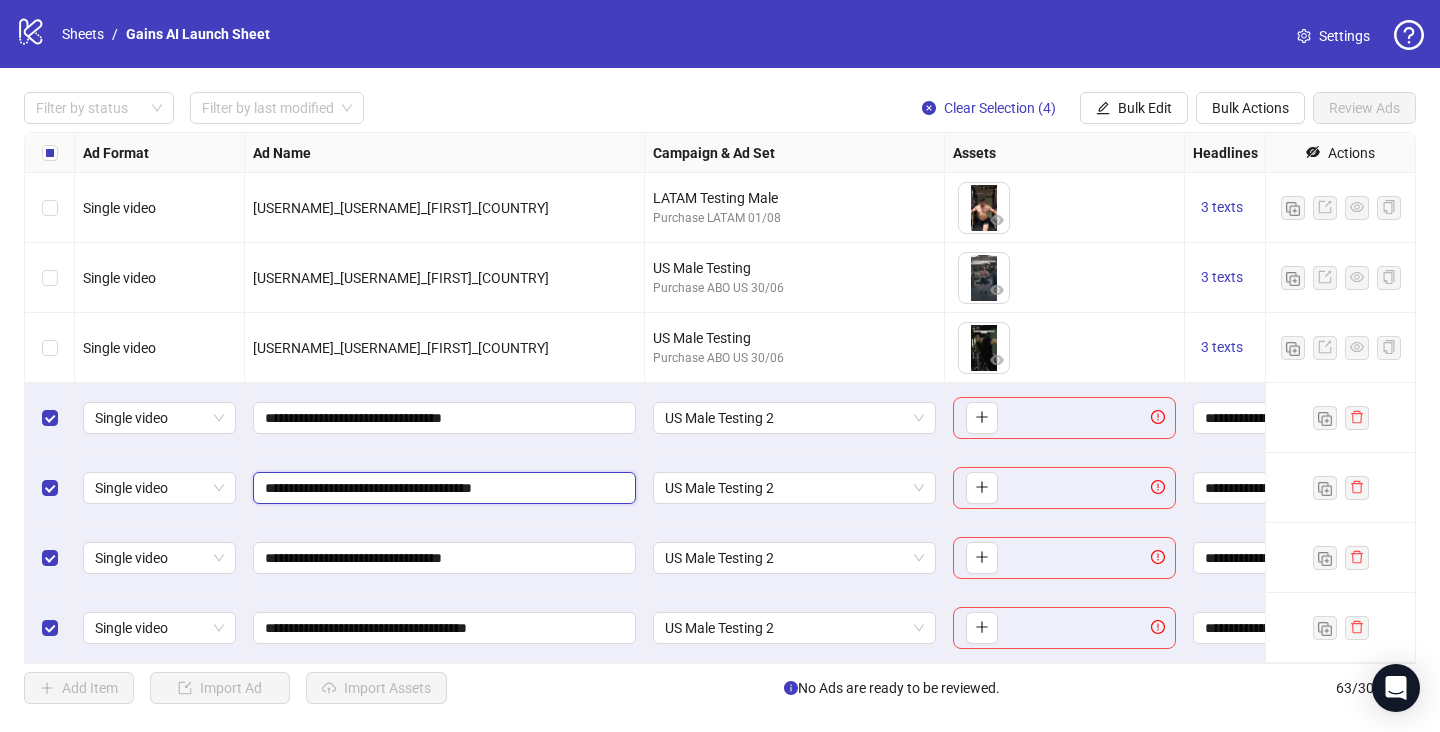 click on "**********" at bounding box center (442, 488) 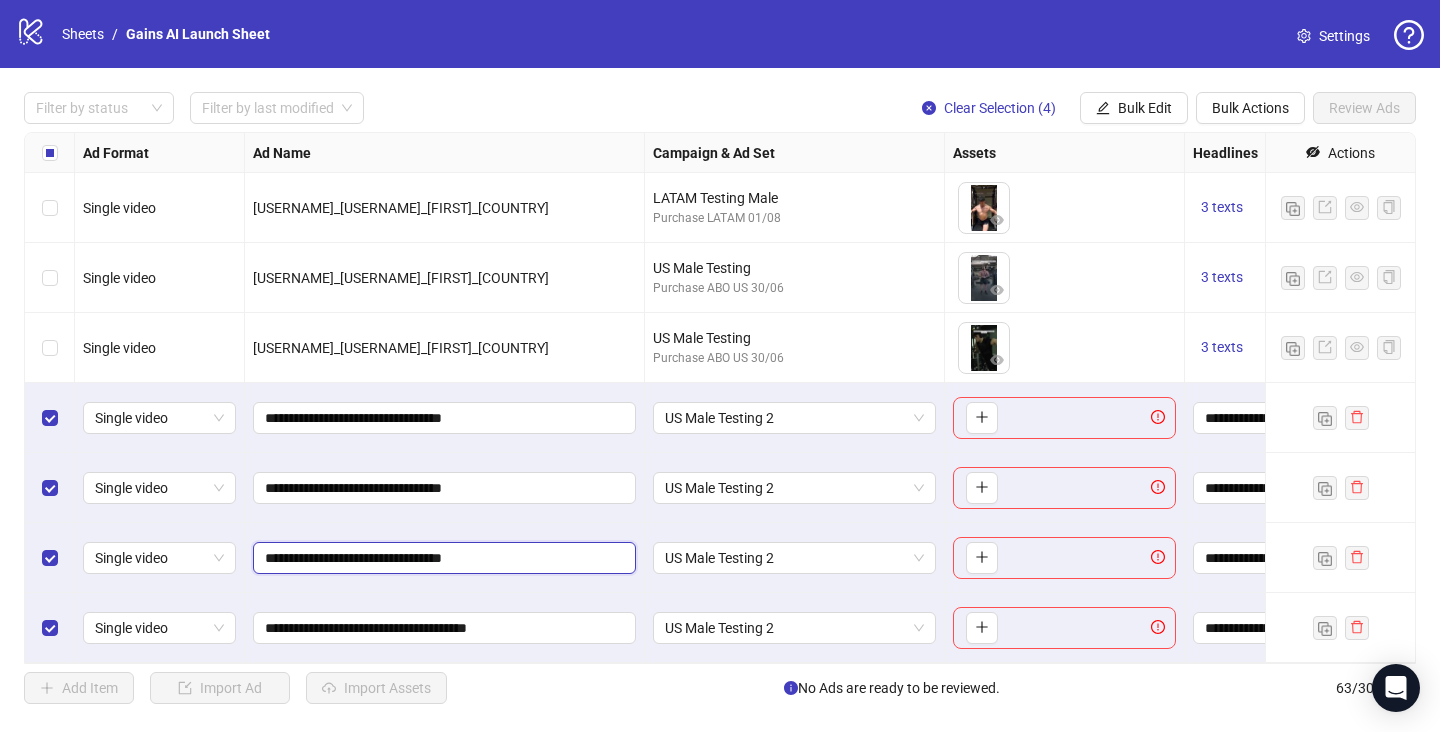 click on "**********" at bounding box center [442, 558] 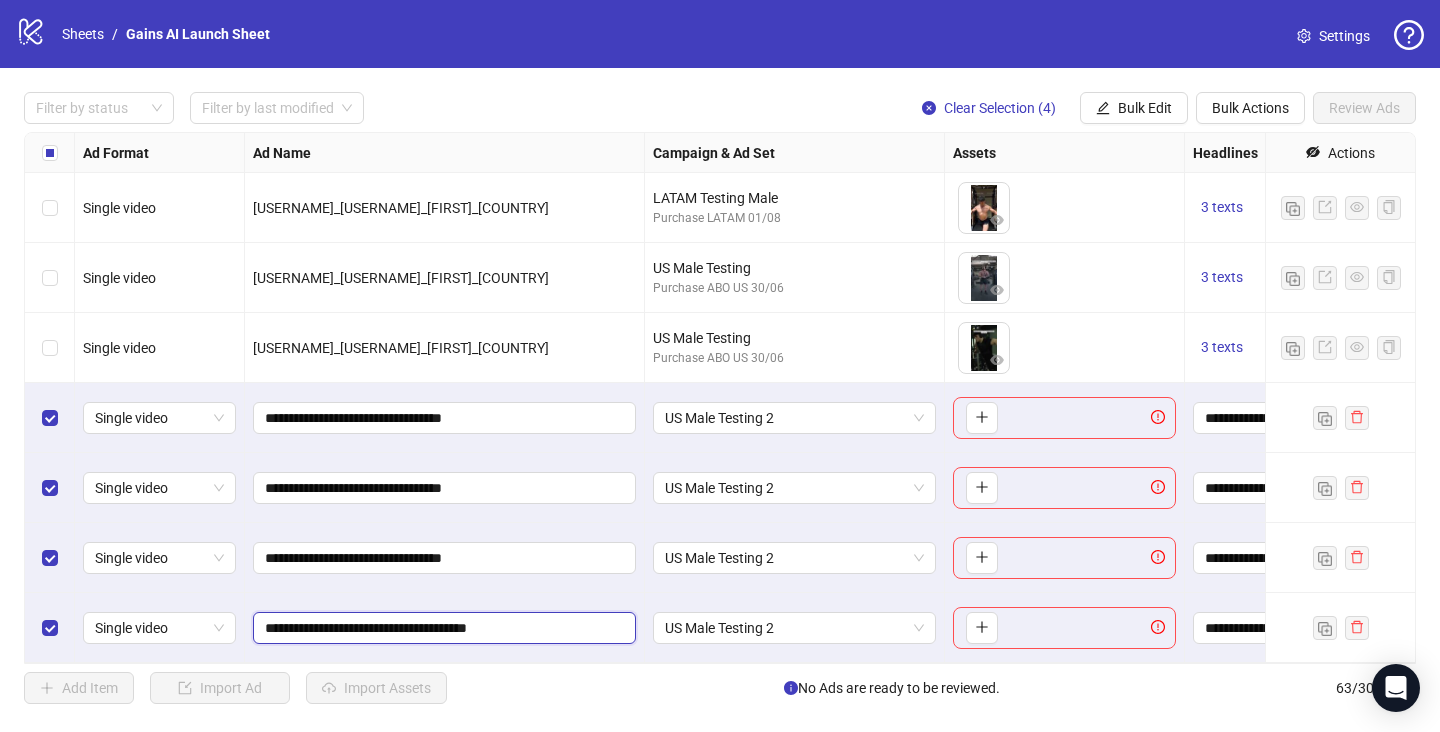 click on "**********" at bounding box center [442, 628] 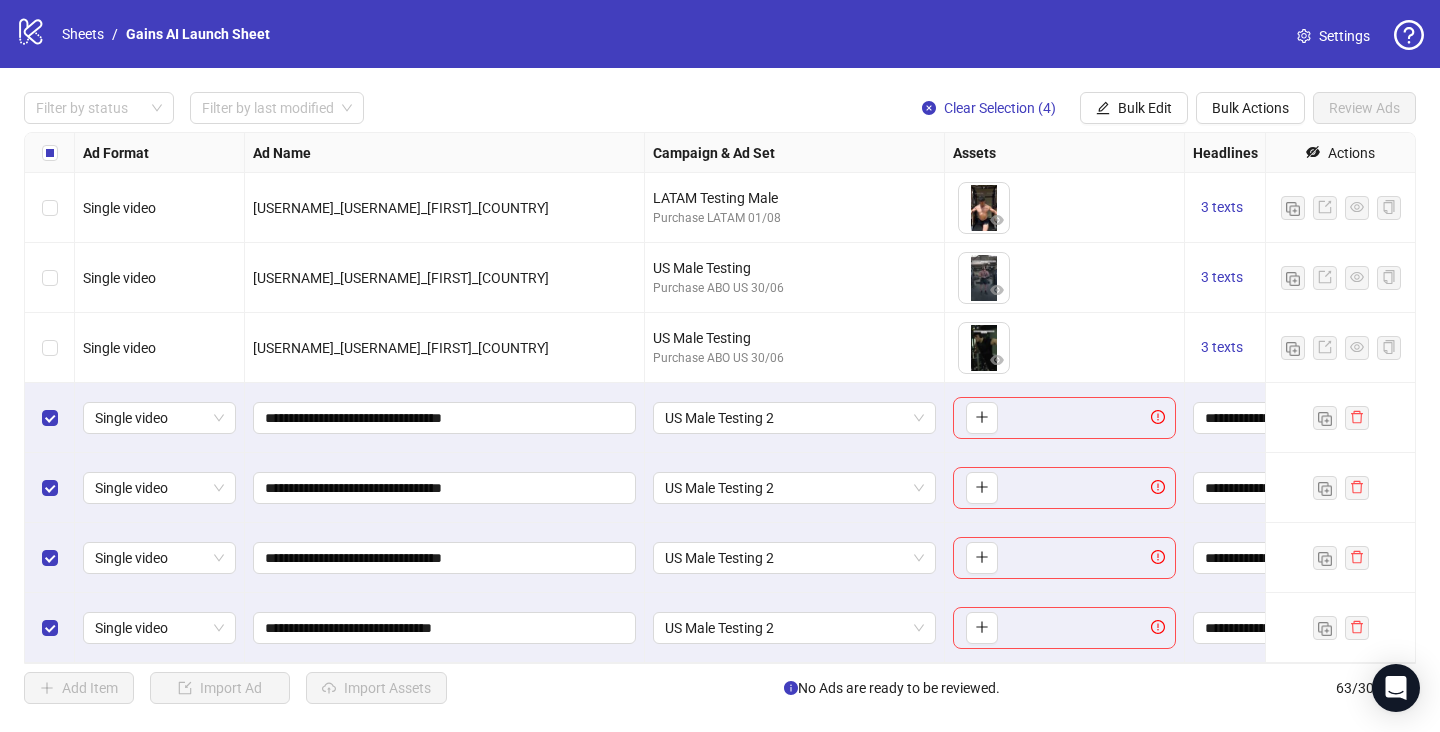 click on "**********" at bounding box center (445, 558) 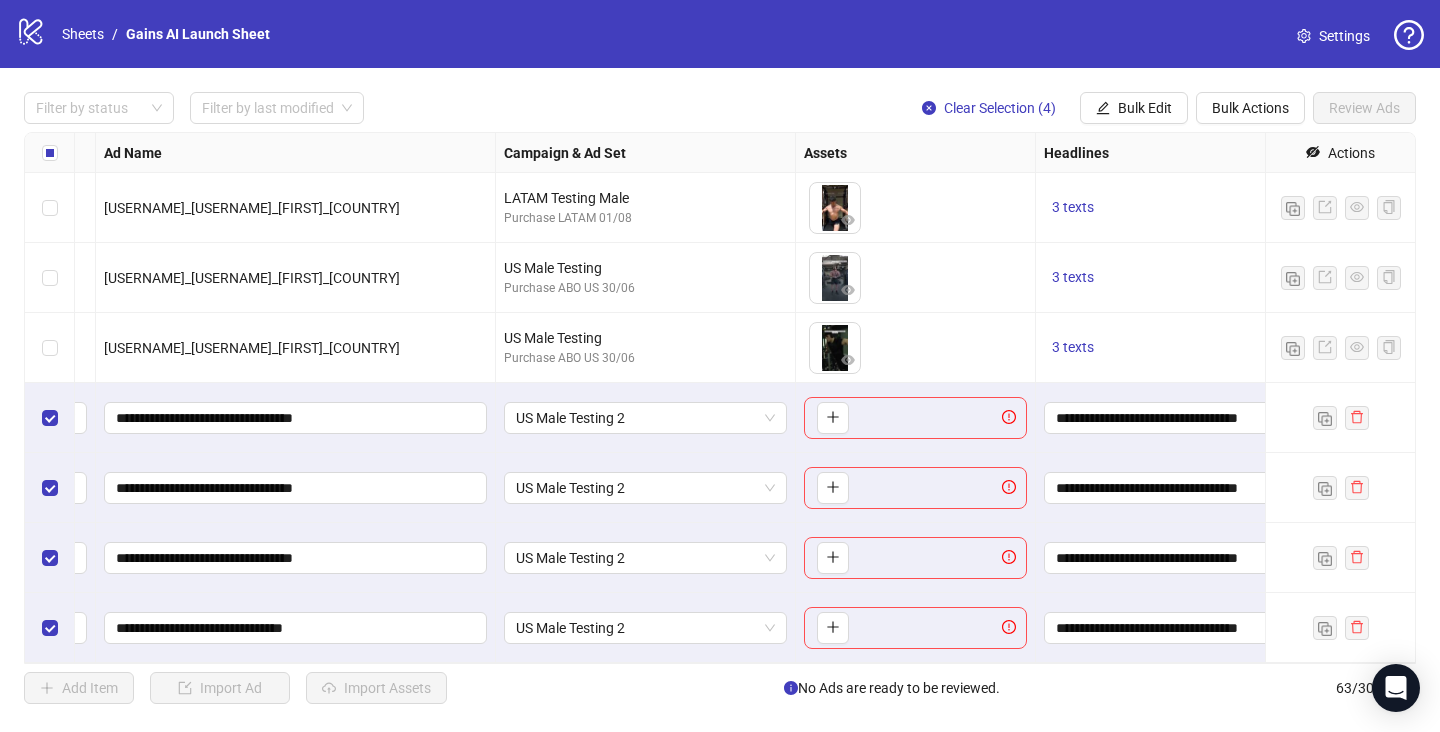 scroll, scrollTop: 3920, scrollLeft: 0, axis: vertical 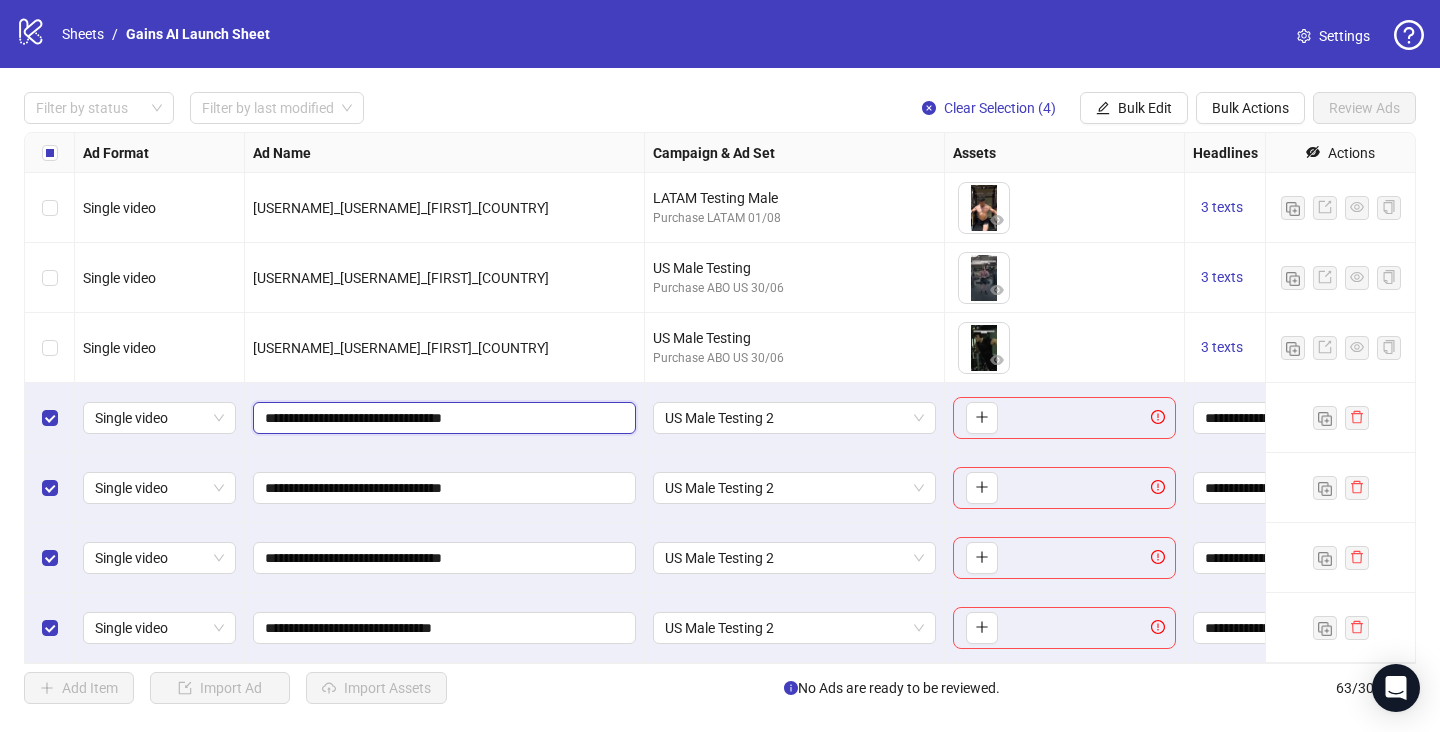 click on "**********" at bounding box center [442, 418] 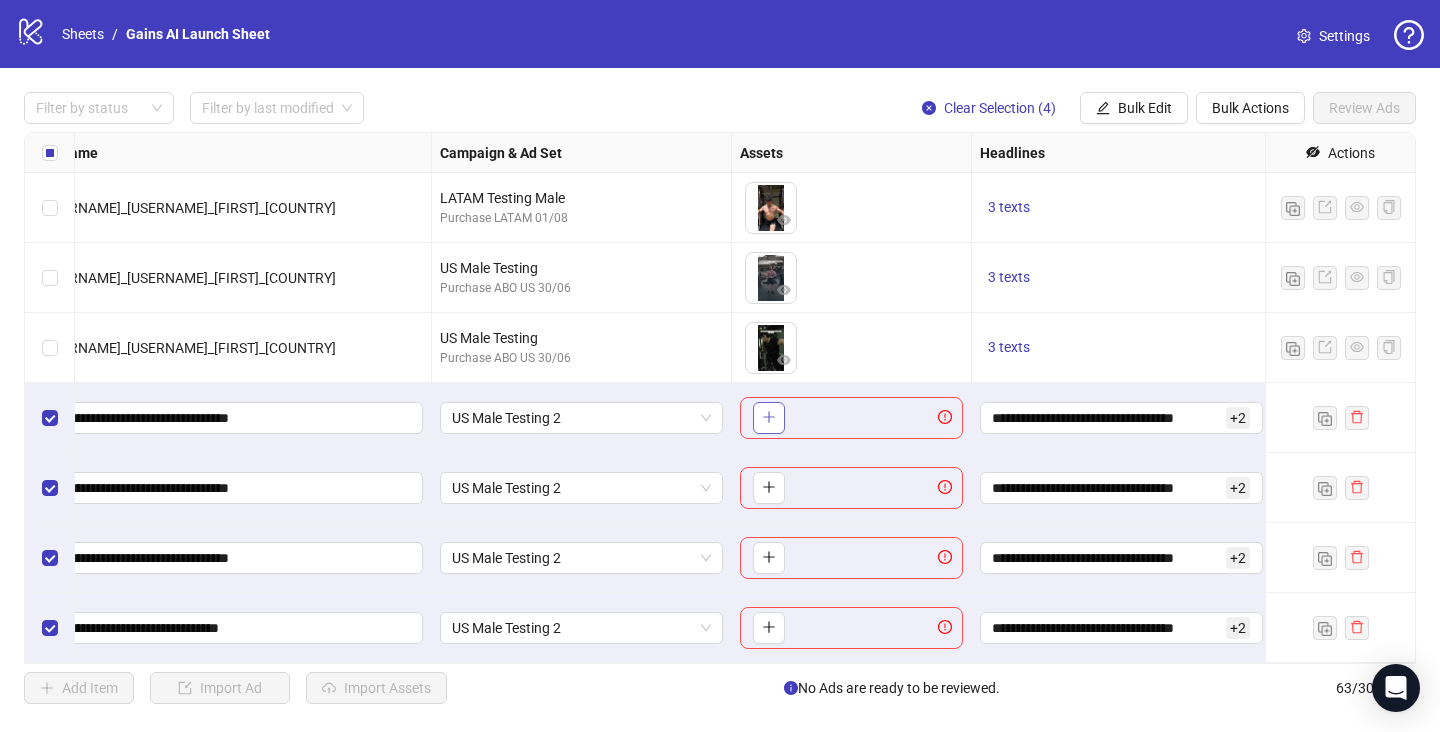click at bounding box center (769, 418) 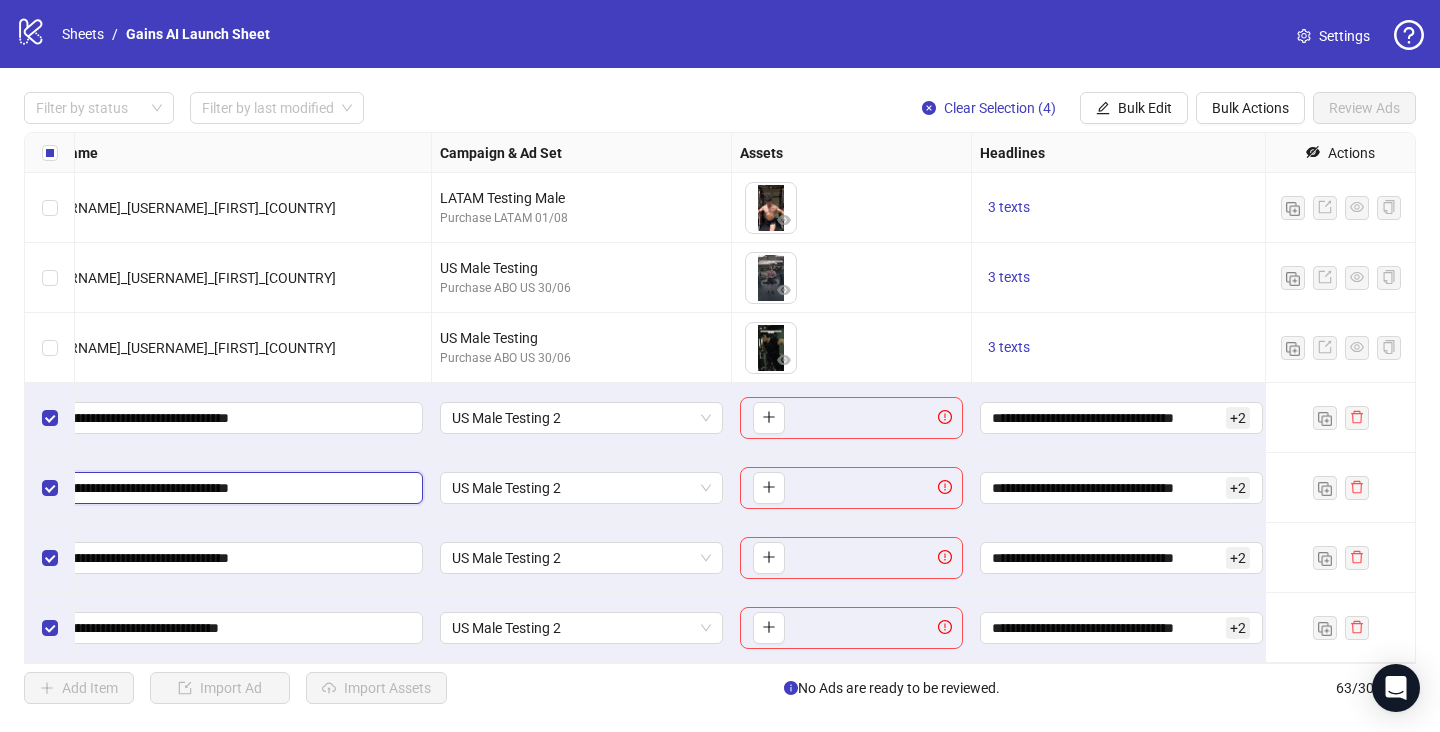 click on "**********" at bounding box center [229, 488] 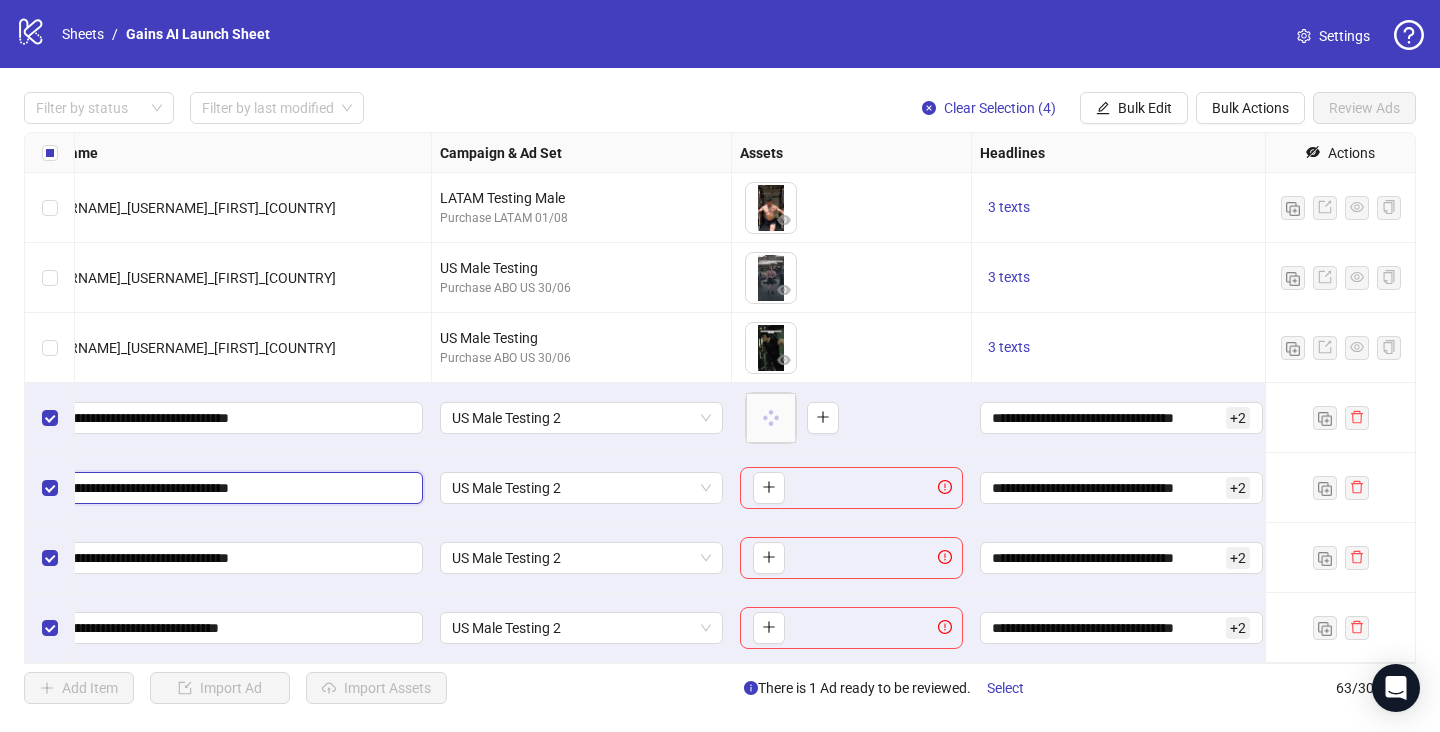click on "**********" at bounding box center [229, 488] 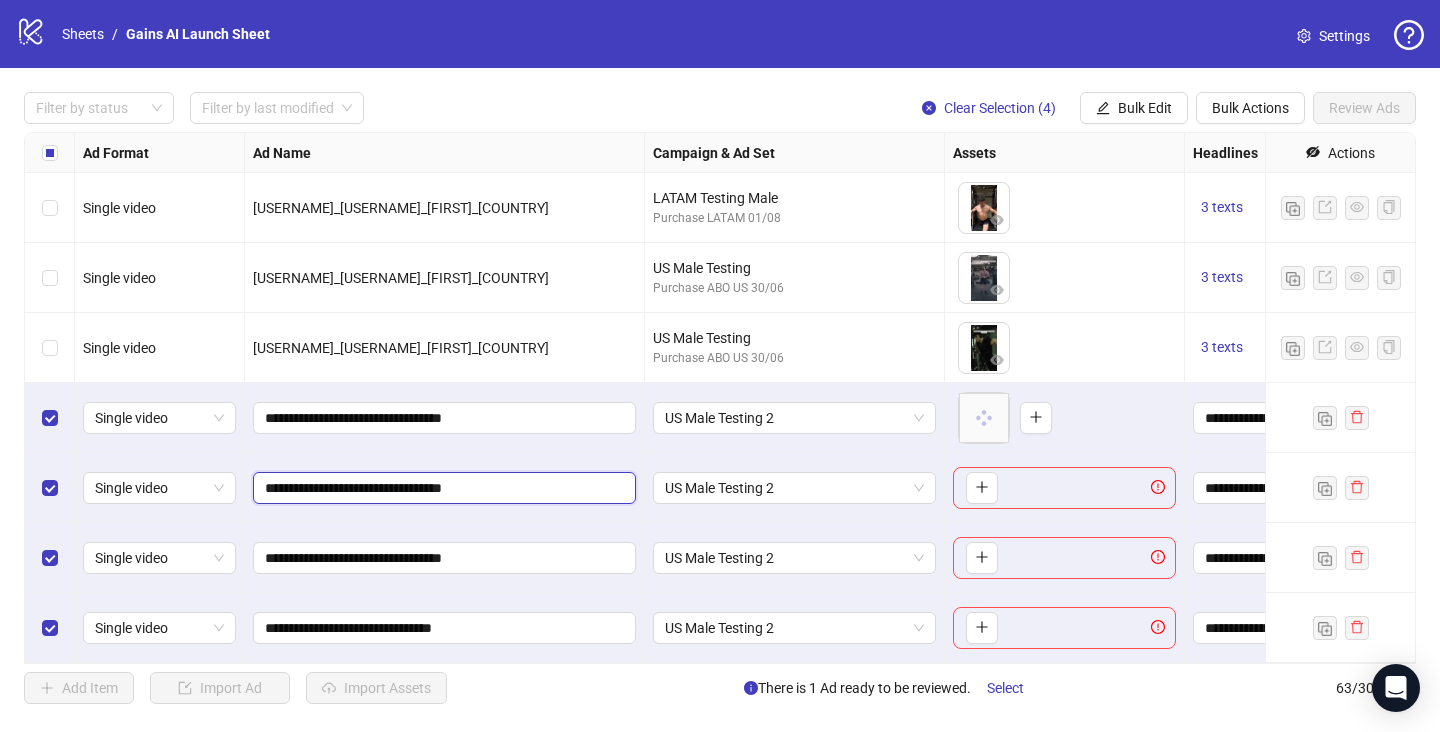 scroll, scrollTop: 3920, scrollLeft: 293, axis: both 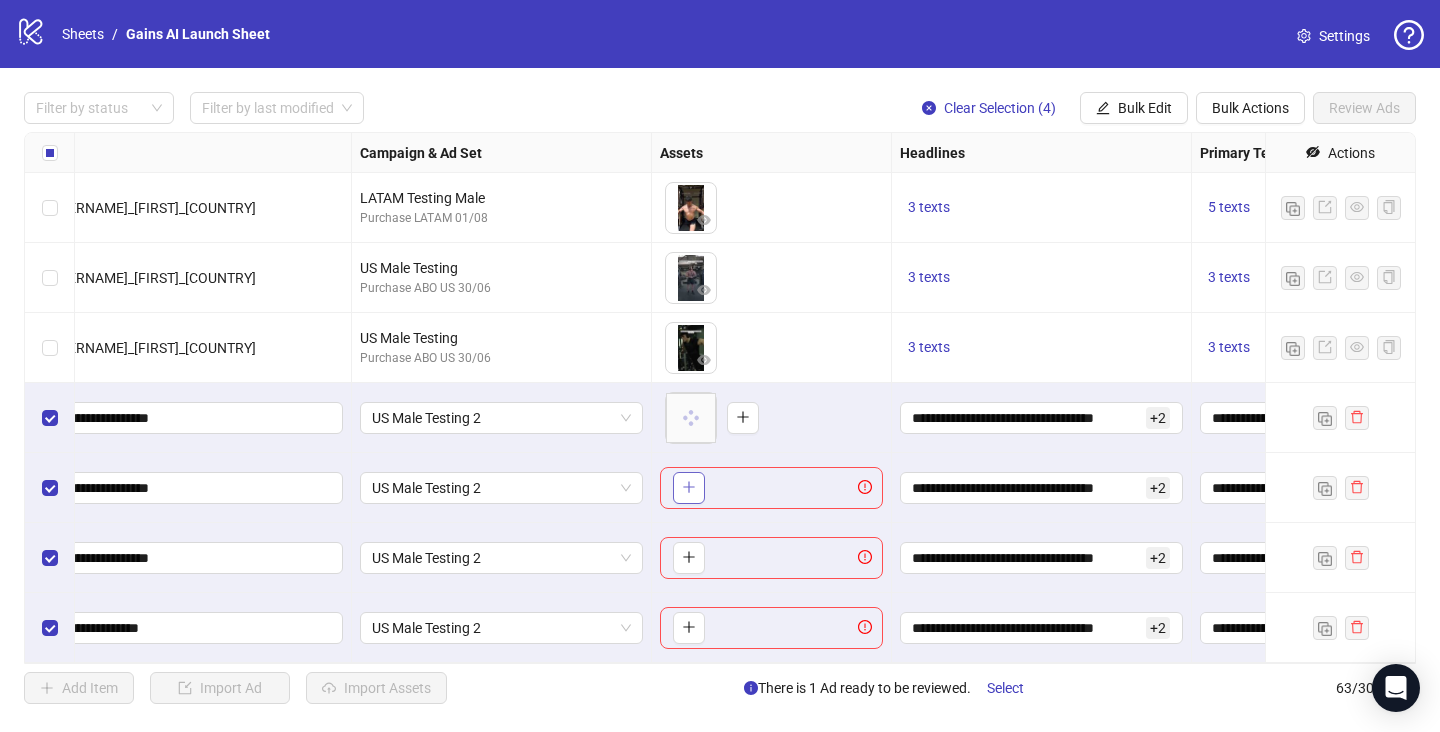 click 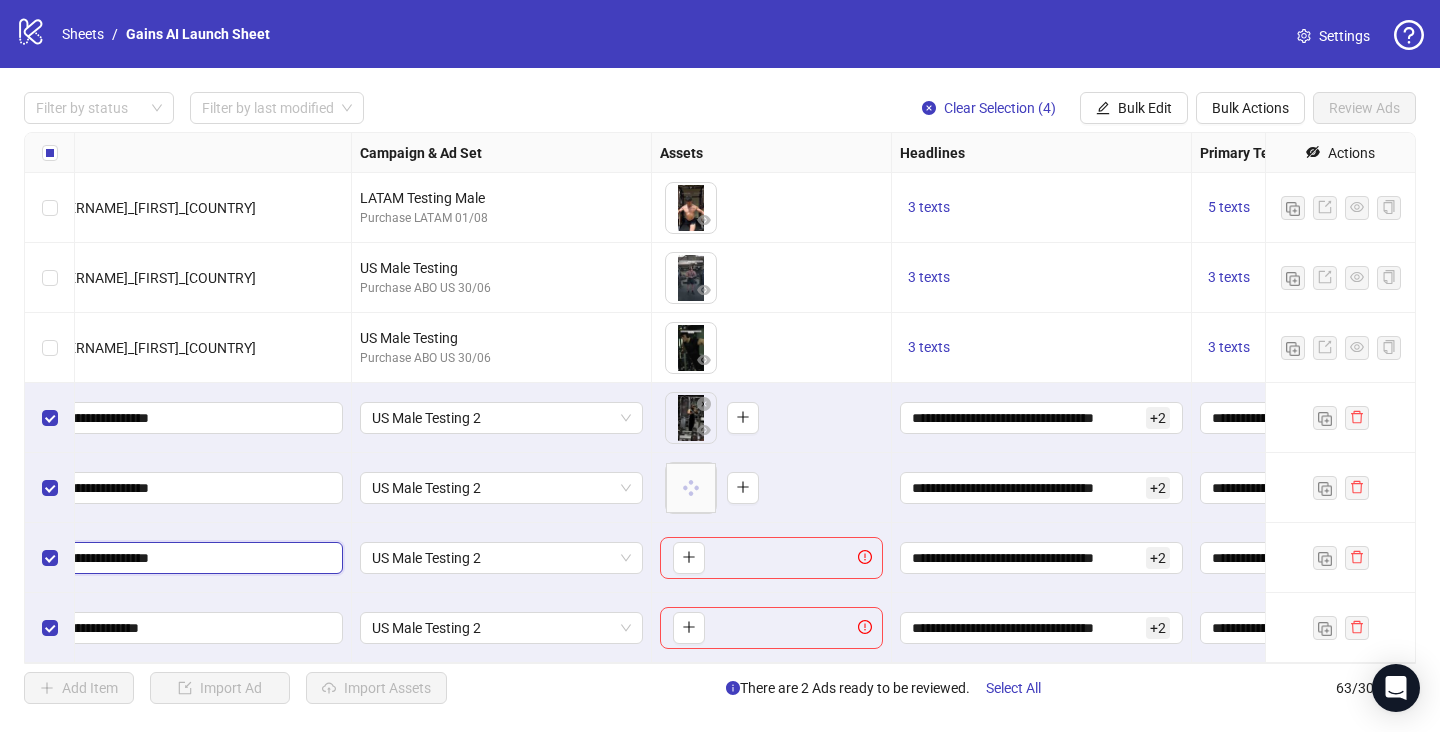 click on "**********" at bounding box center [149, 558] 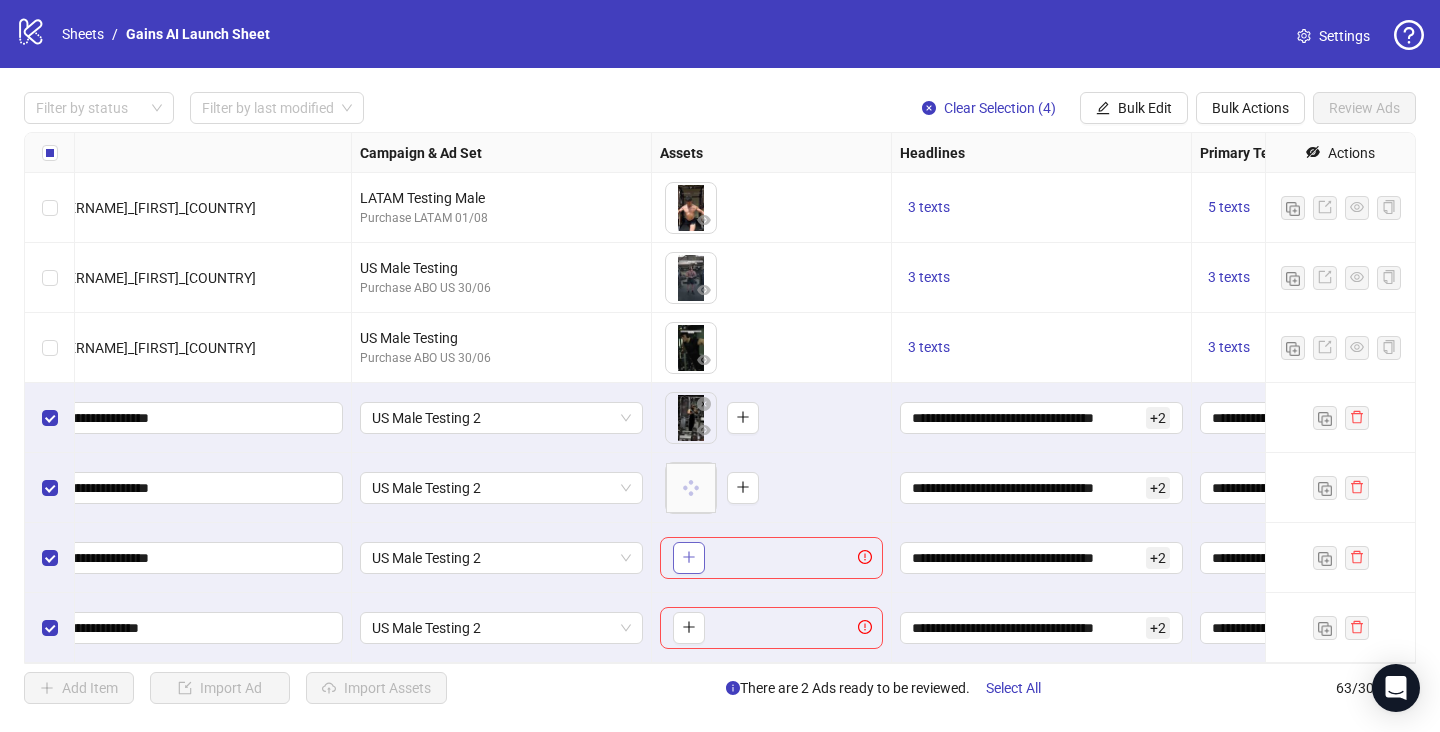 click 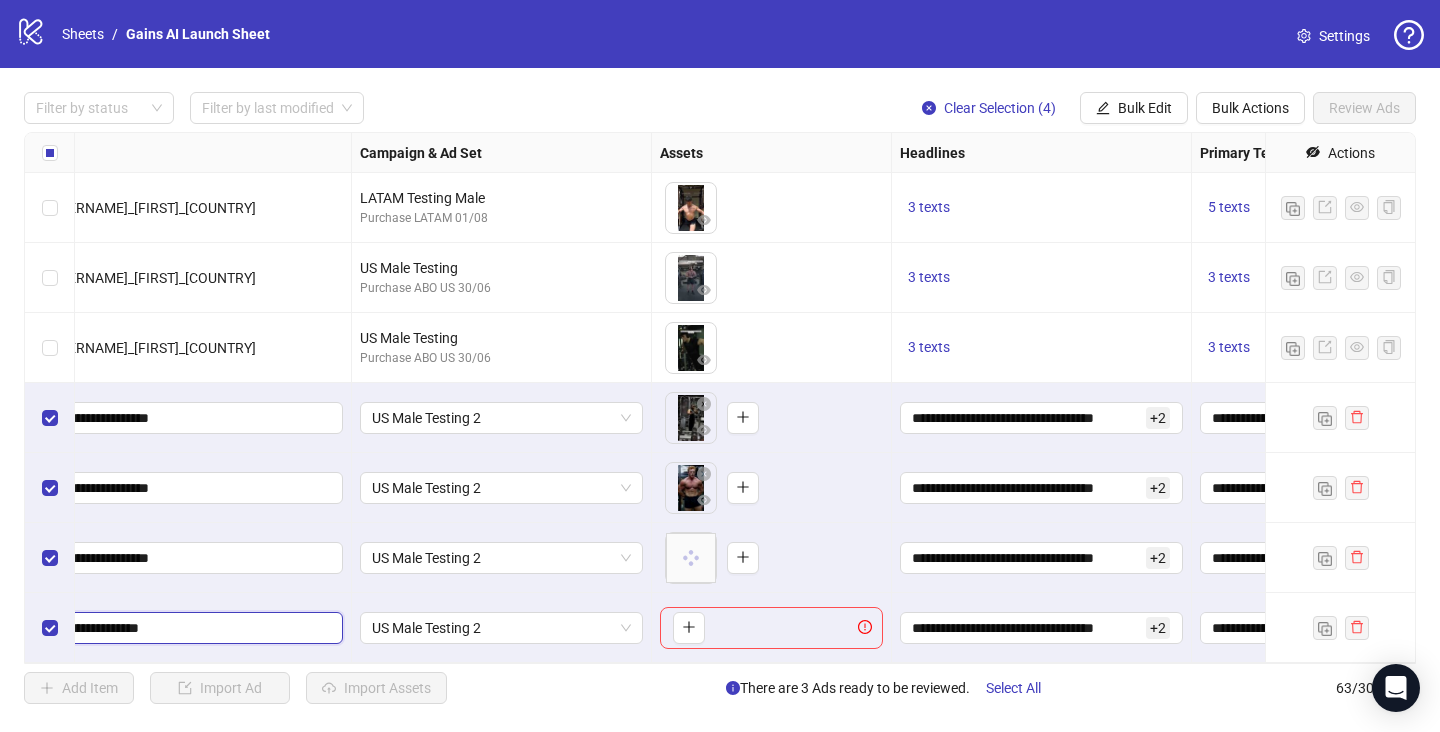 click on "**********" at bounding box center [149, 628] 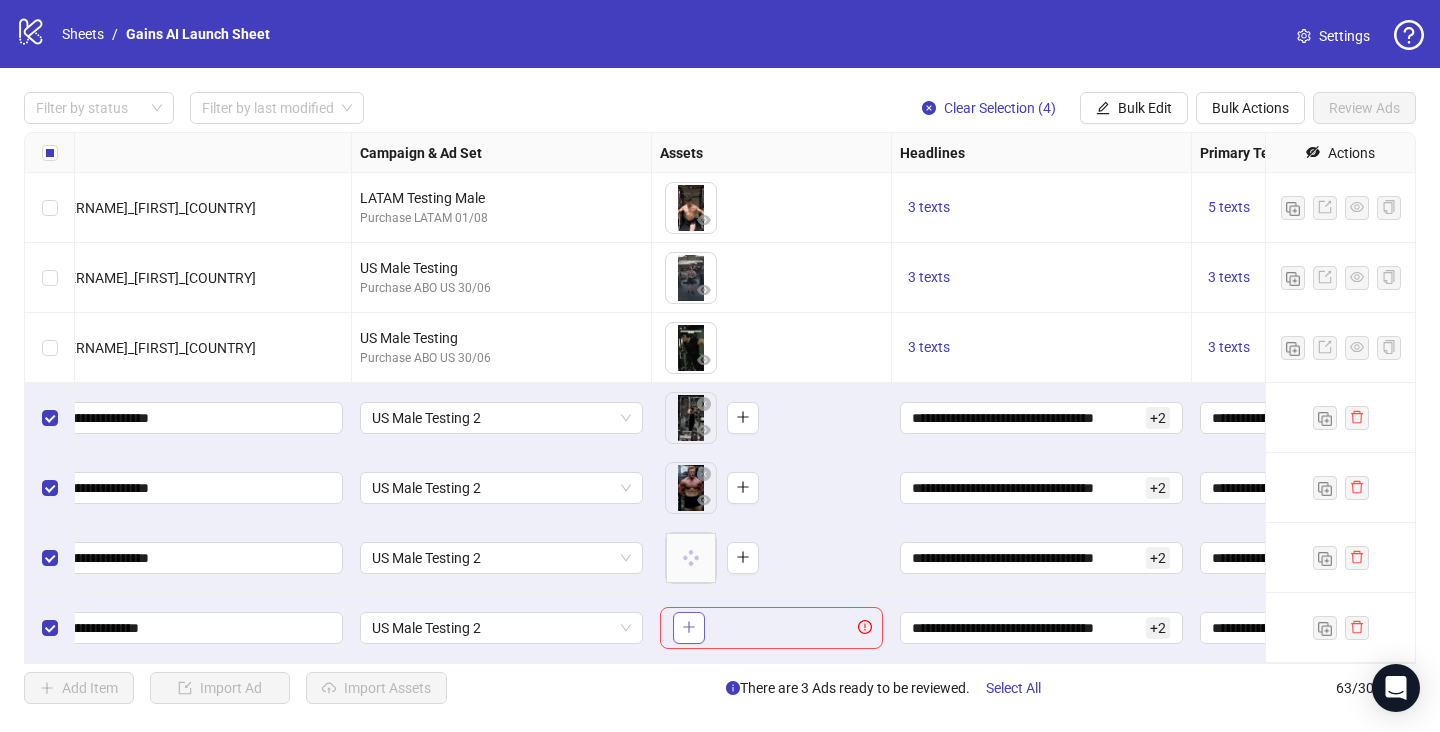 click 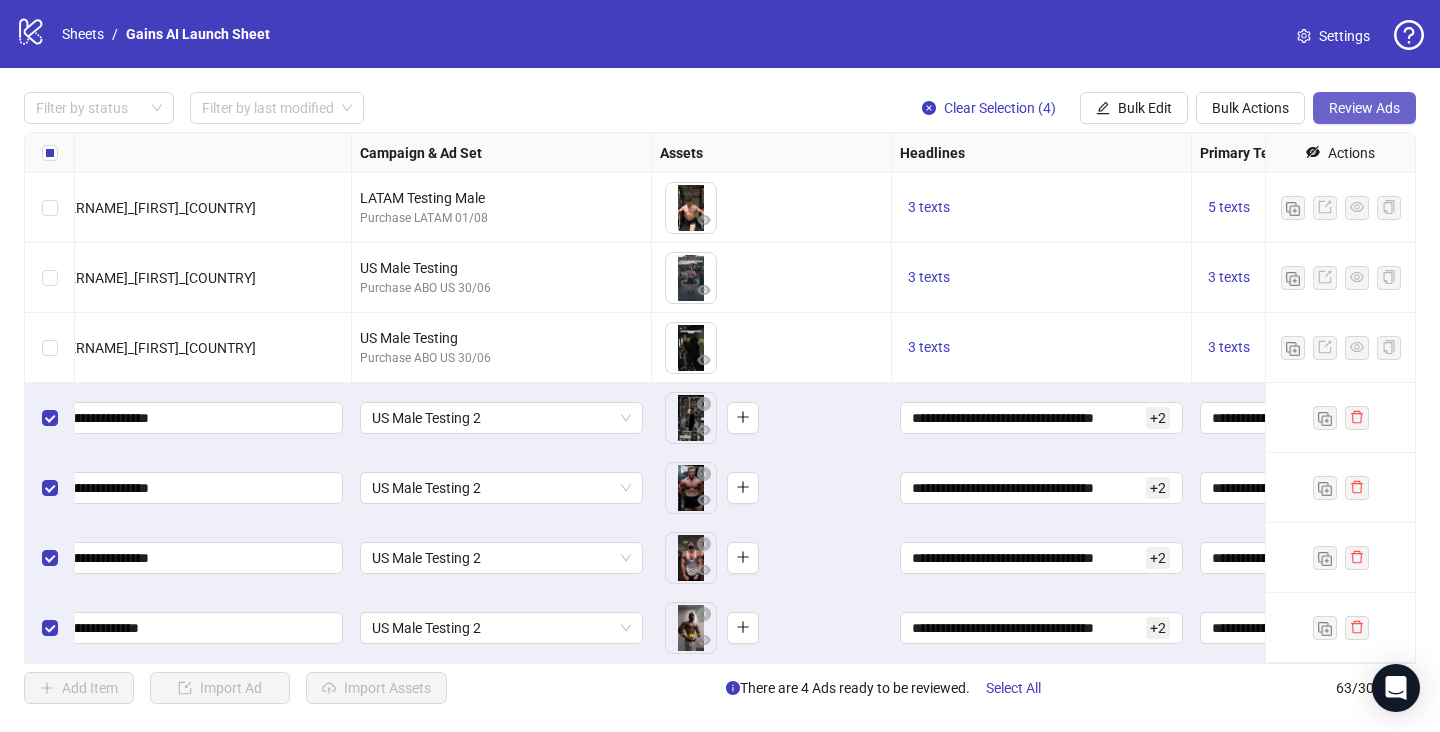 click on "Review Ads" at bounding box center (1364, 108) 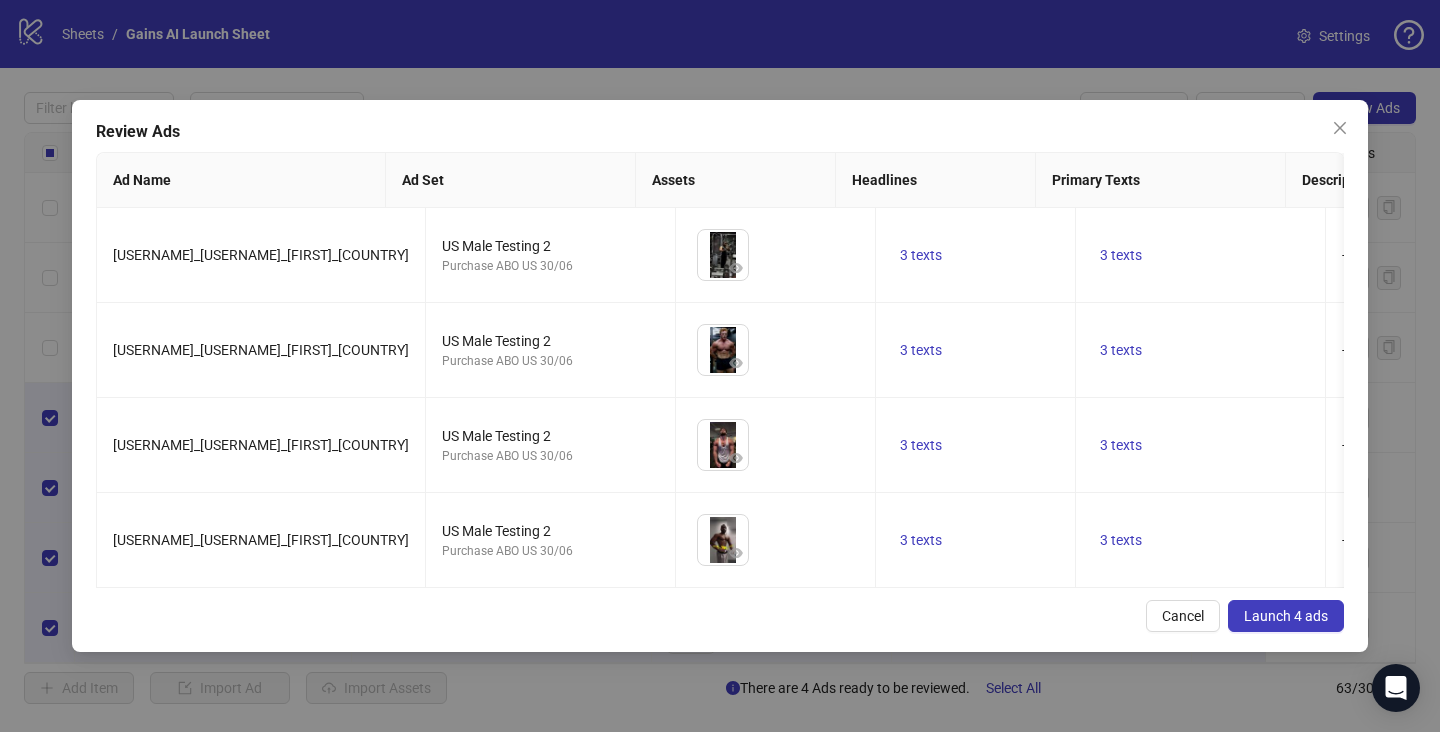 click on "Launch 4 ads" at bounding box center (1286, 616) 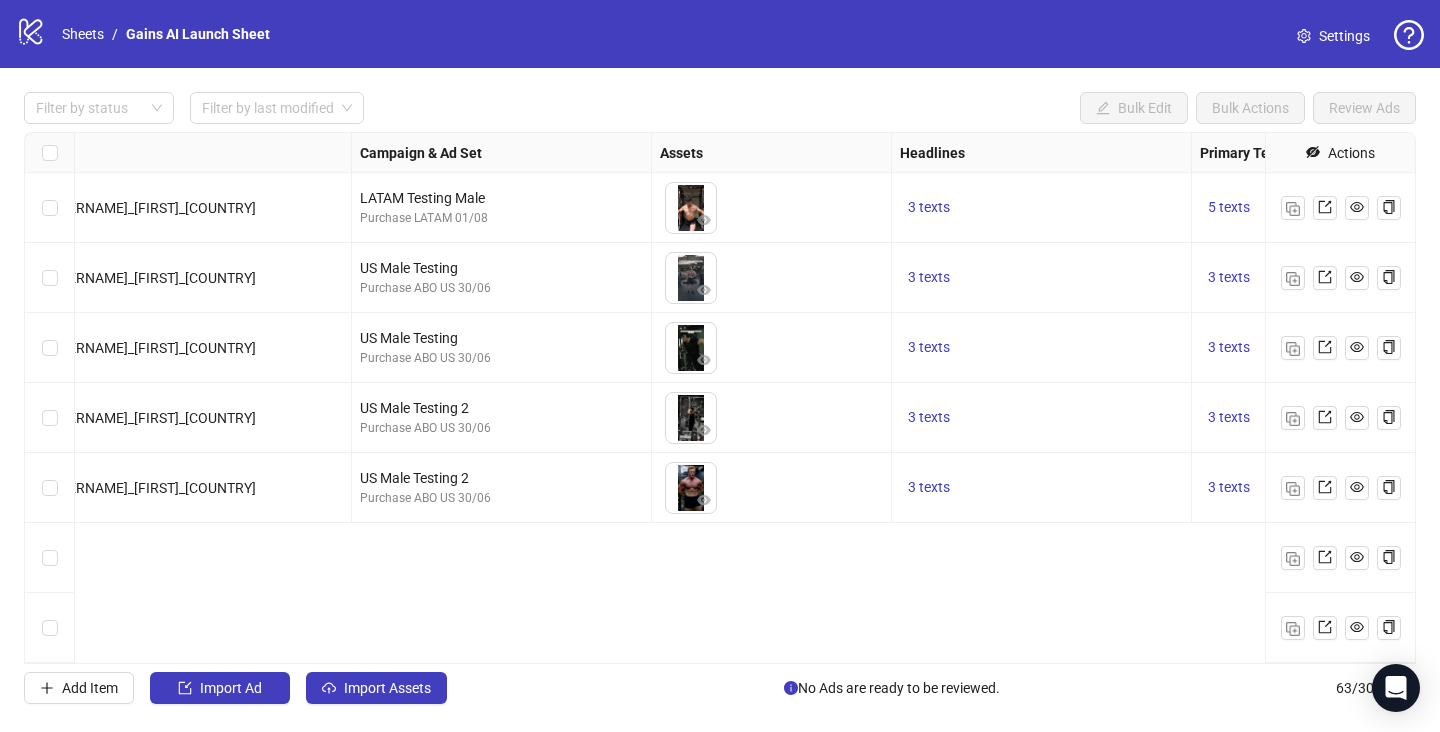 scroll, scrollTop: 3654, scrollLeft: 293, axis: both 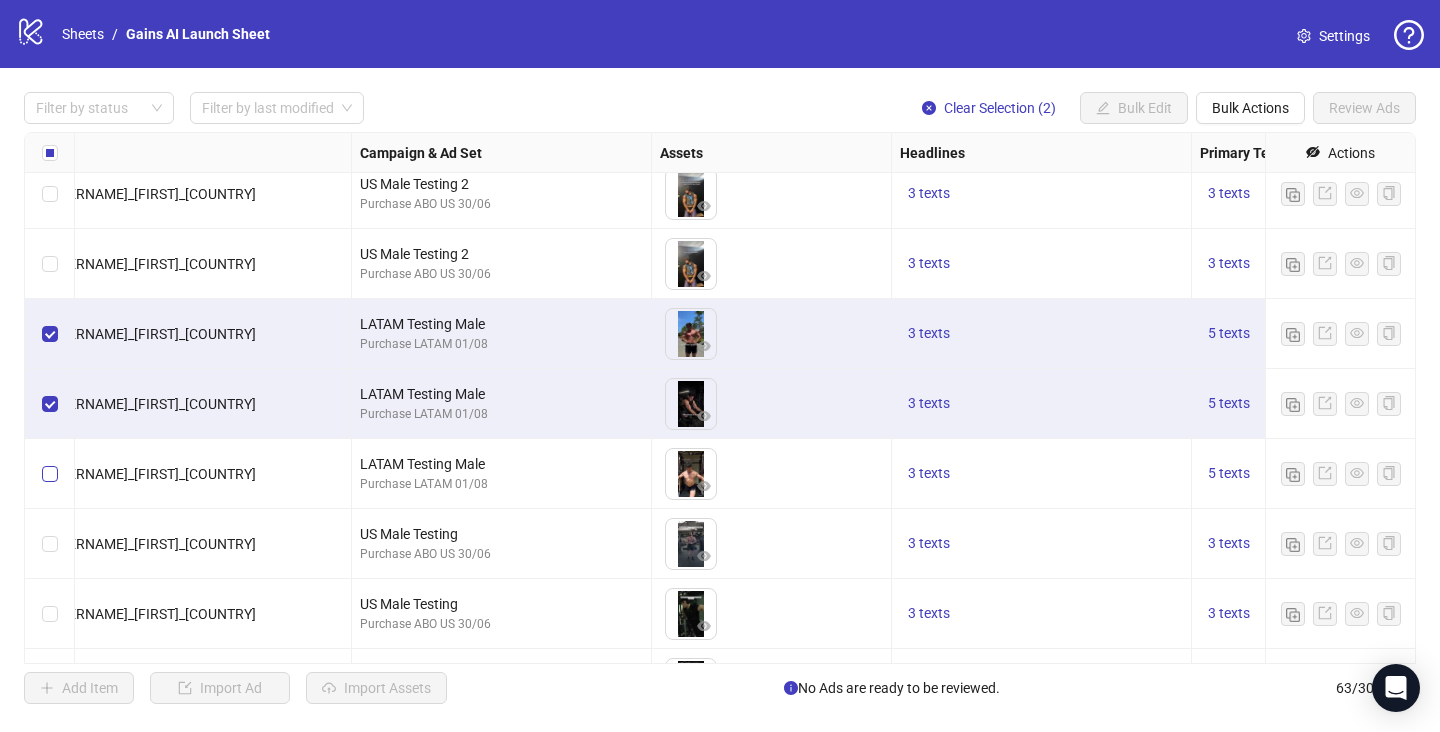 click at bounding box center [50, 474] 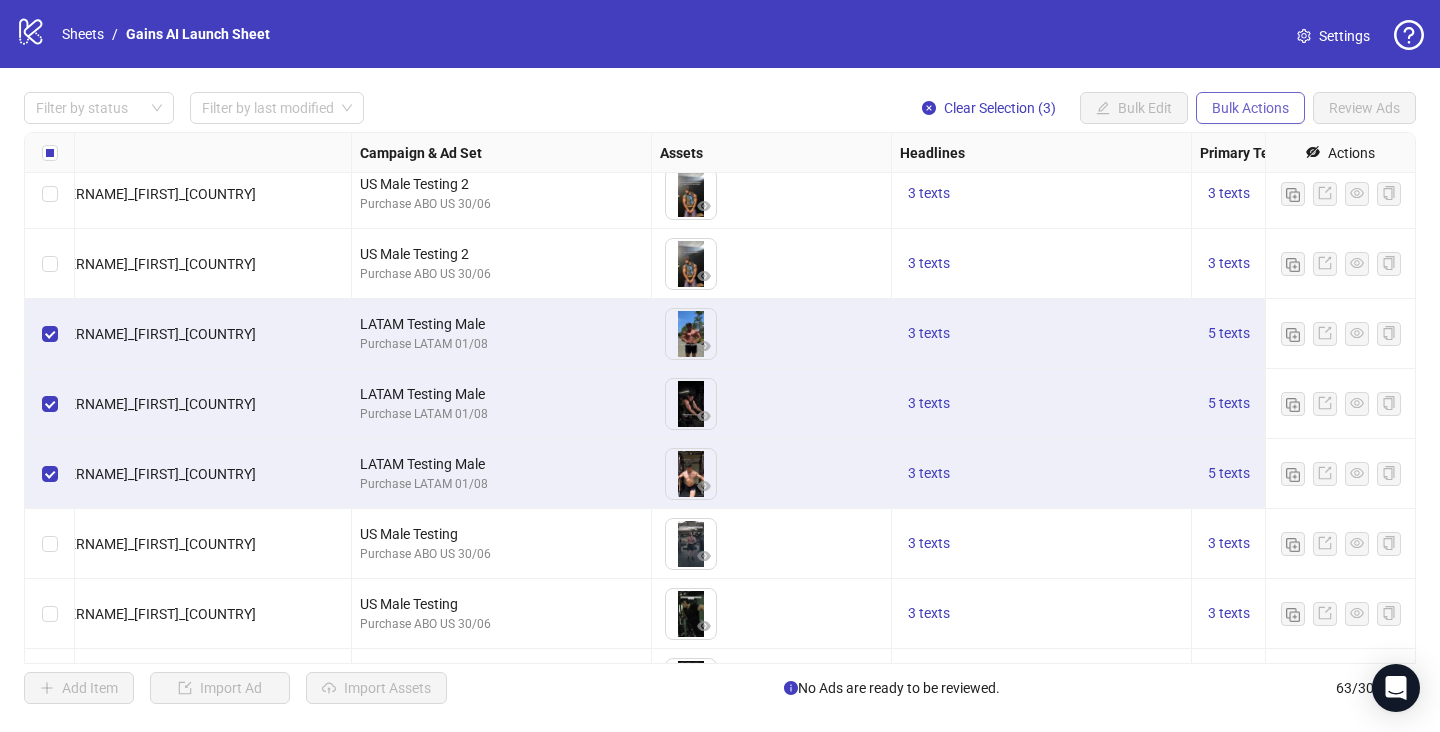 click on "Bulk Actions" at bounding box center [1250, 108] 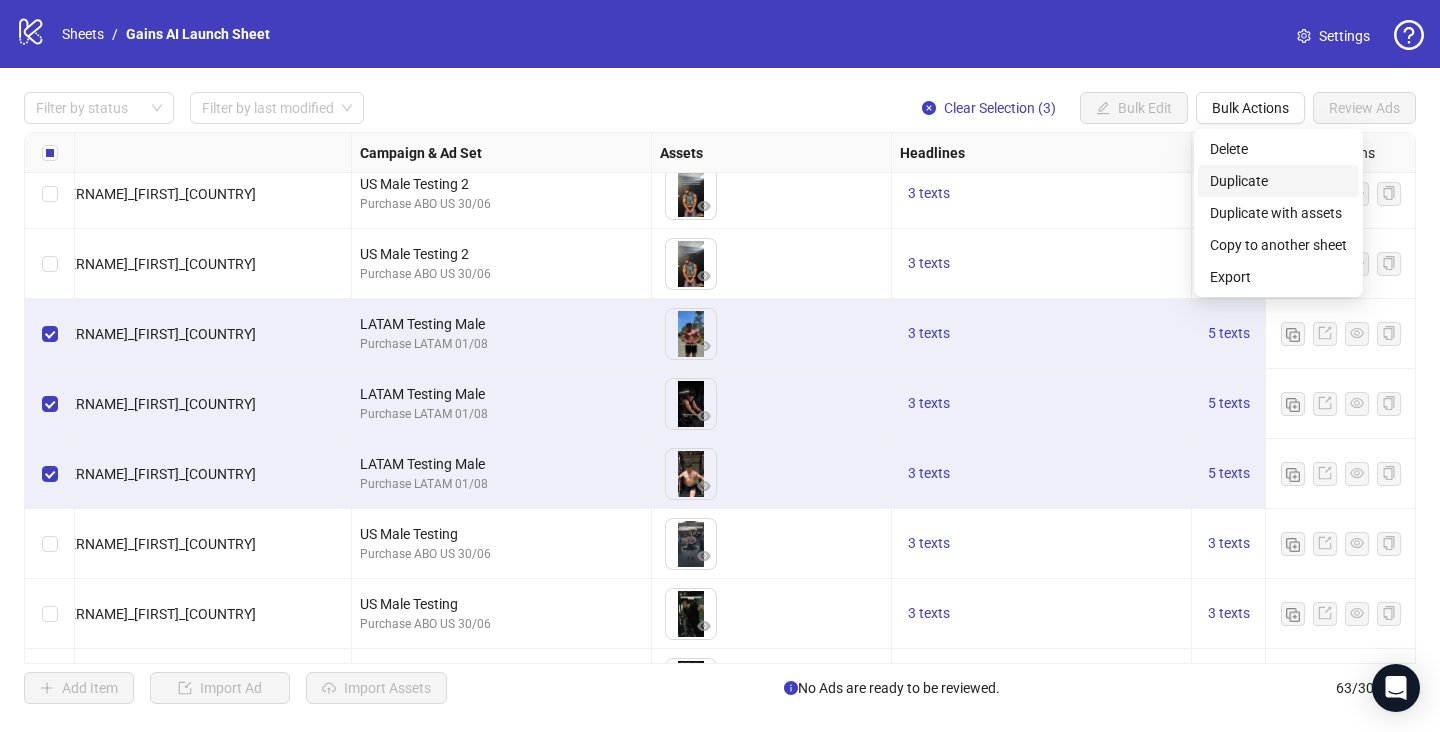 click on "Duplicate" at bounding box center (1278, 181) 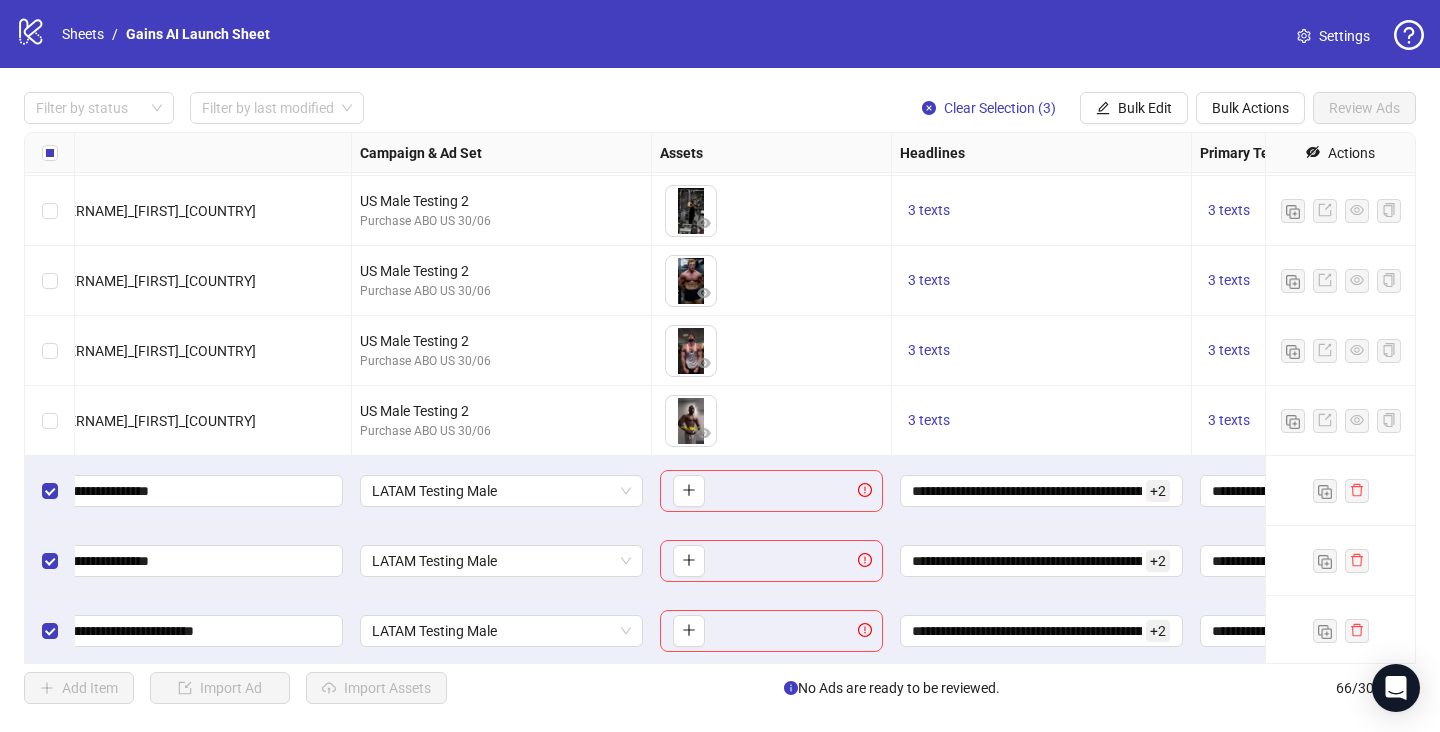 scroll, scrollTop: 4130, scrollLeft: 293, axis: both 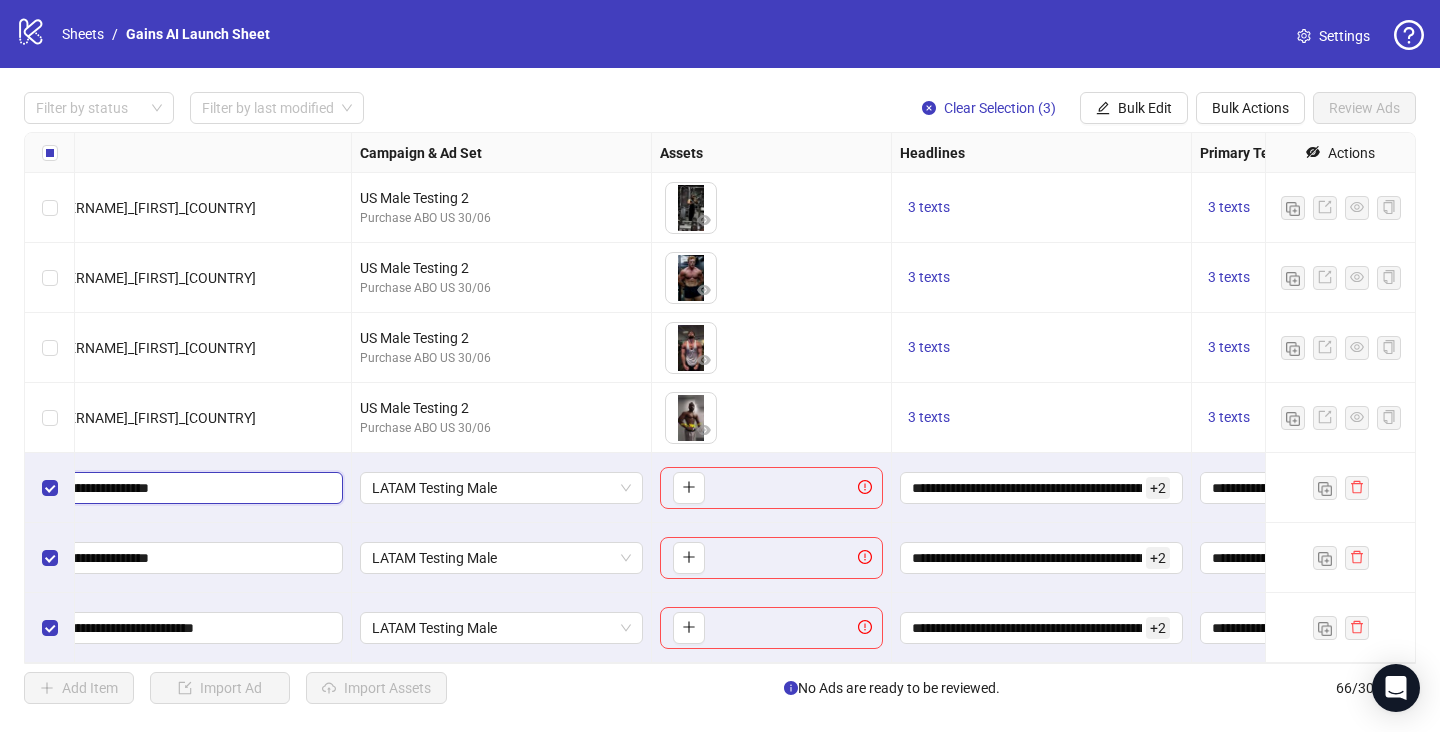 click on "**********" at bounding box center [149, 488] 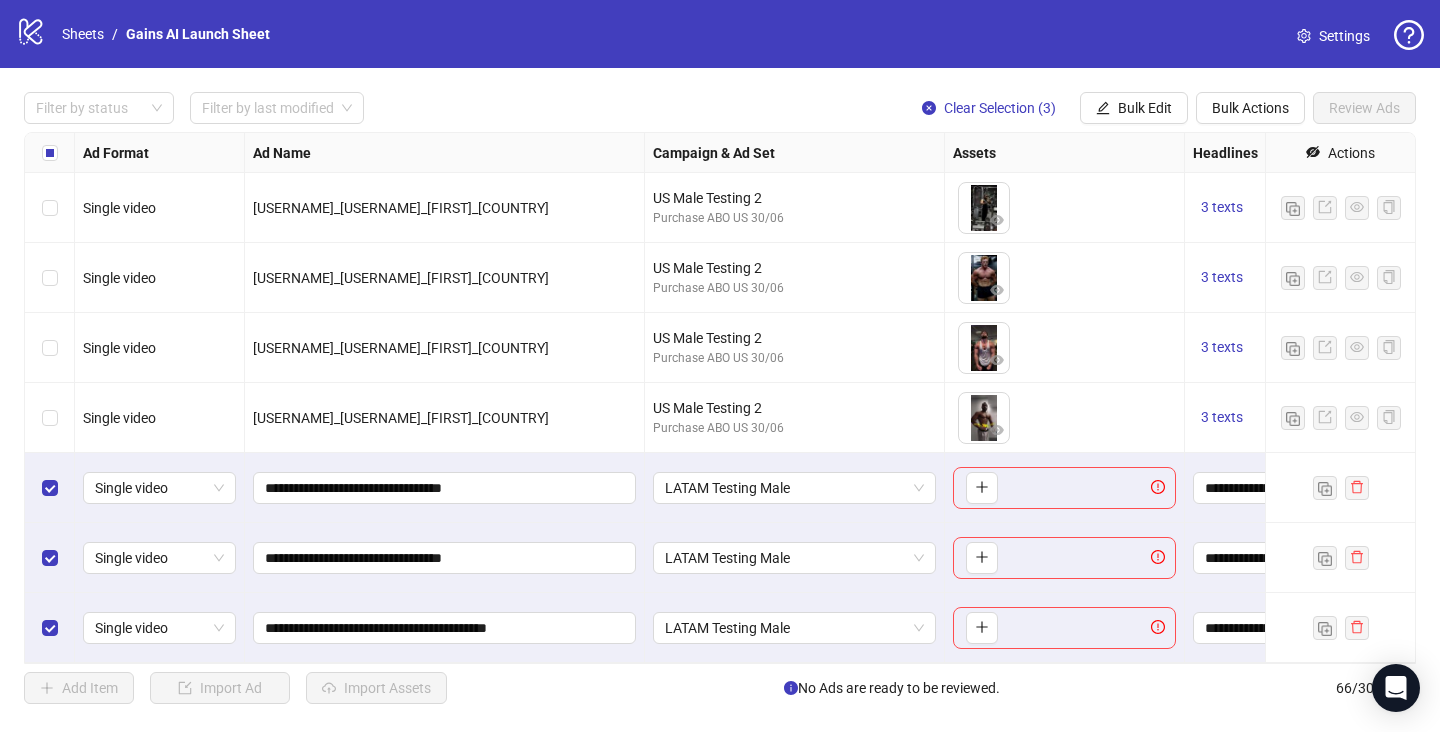 click on "**********" at bounding box center [445, 488] 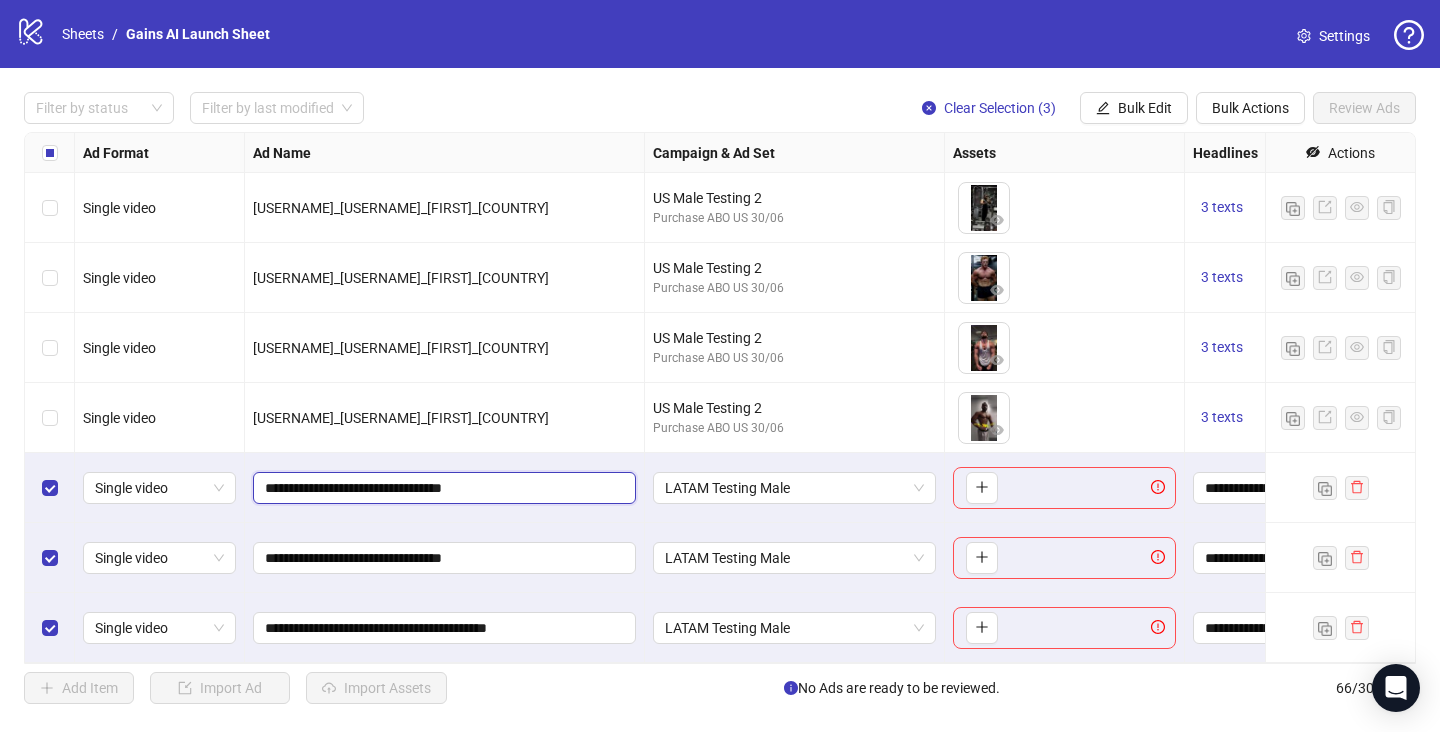 click on "**********" at bounding box center (442, 488) 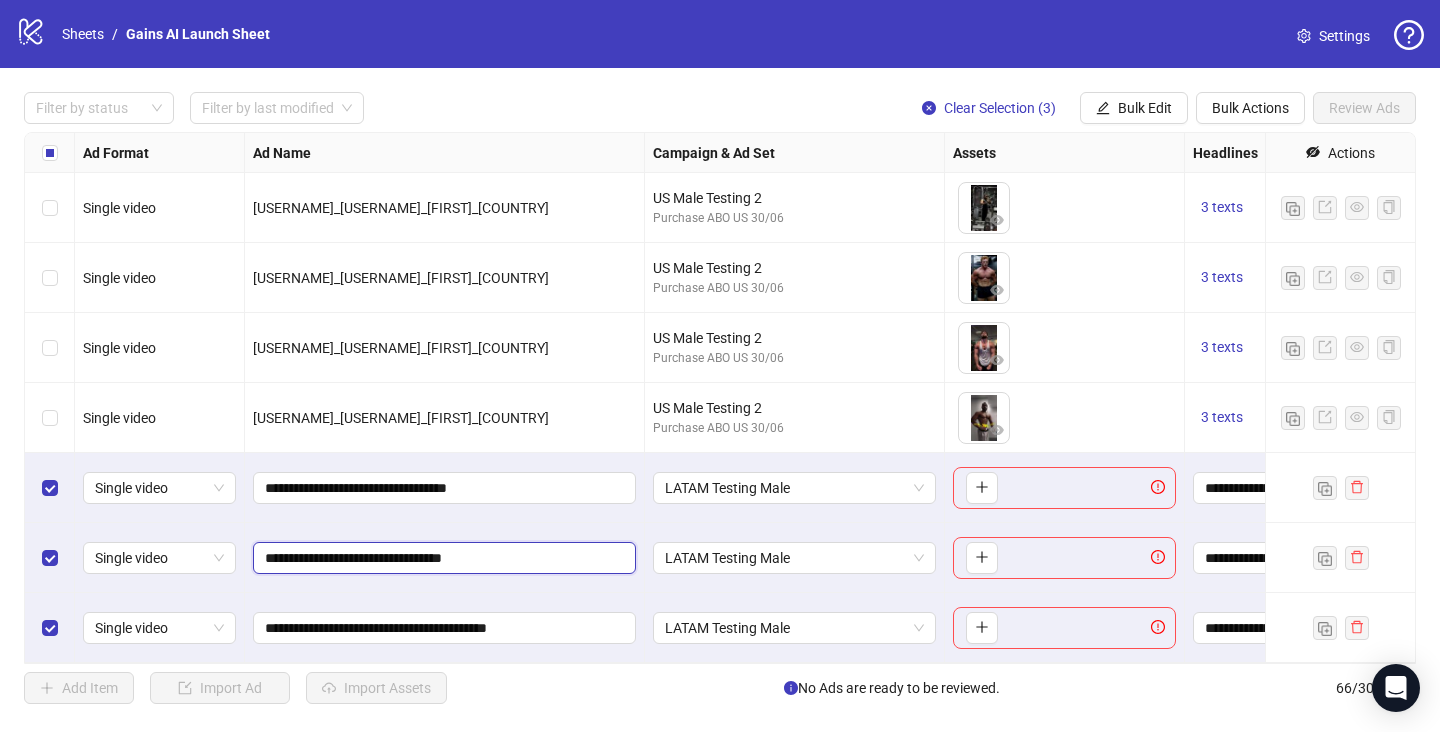 click on "**********" at bounding box center (442, 558) 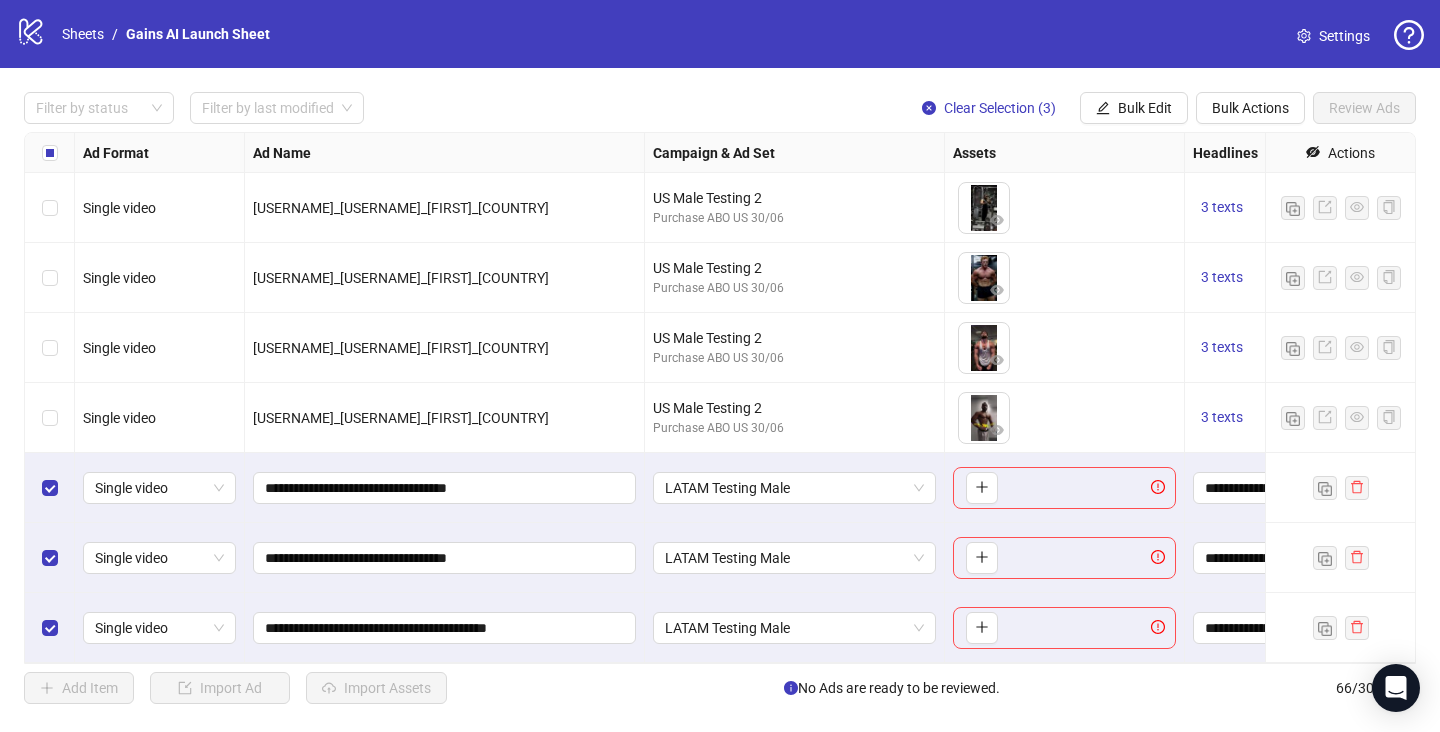 click on "**********" at bounding box center (445, 488) 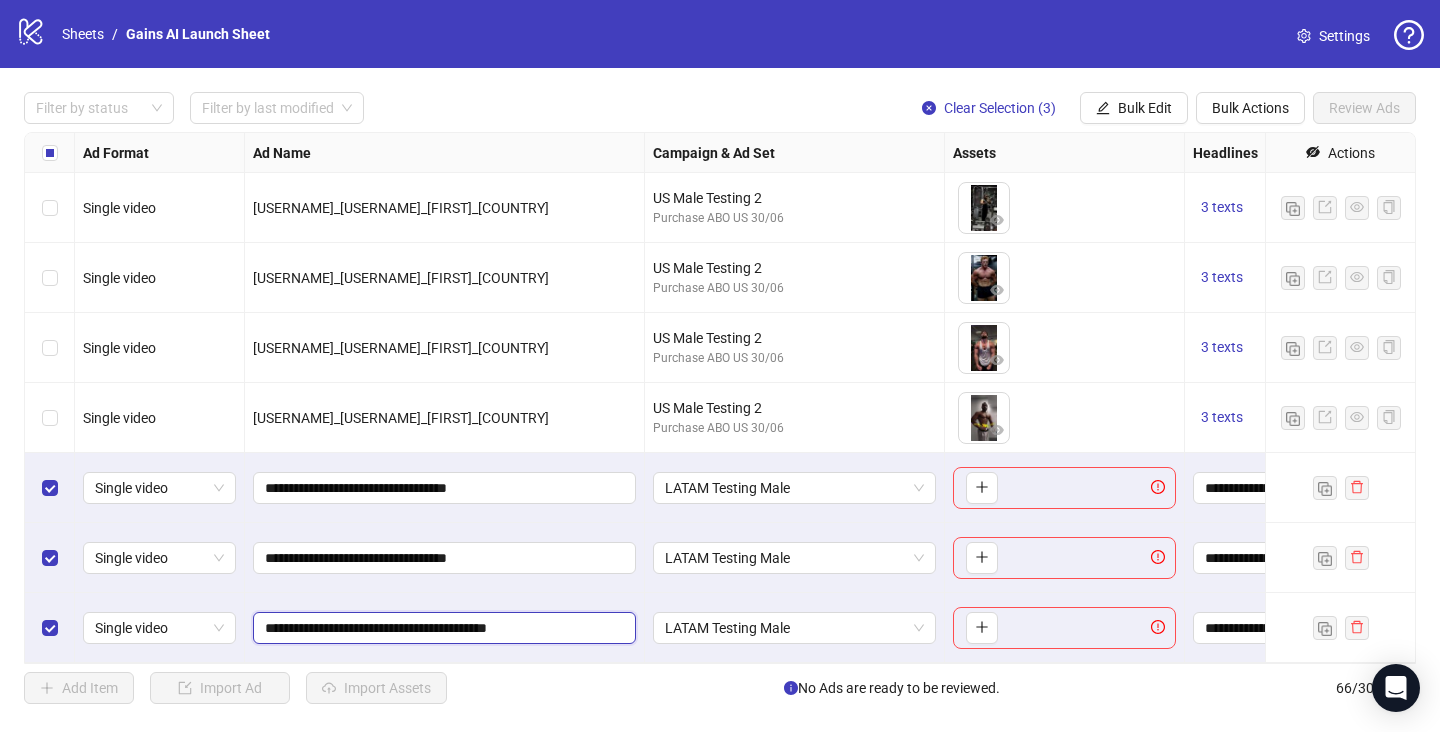 click on "**********" at bounding box center [442, 628] 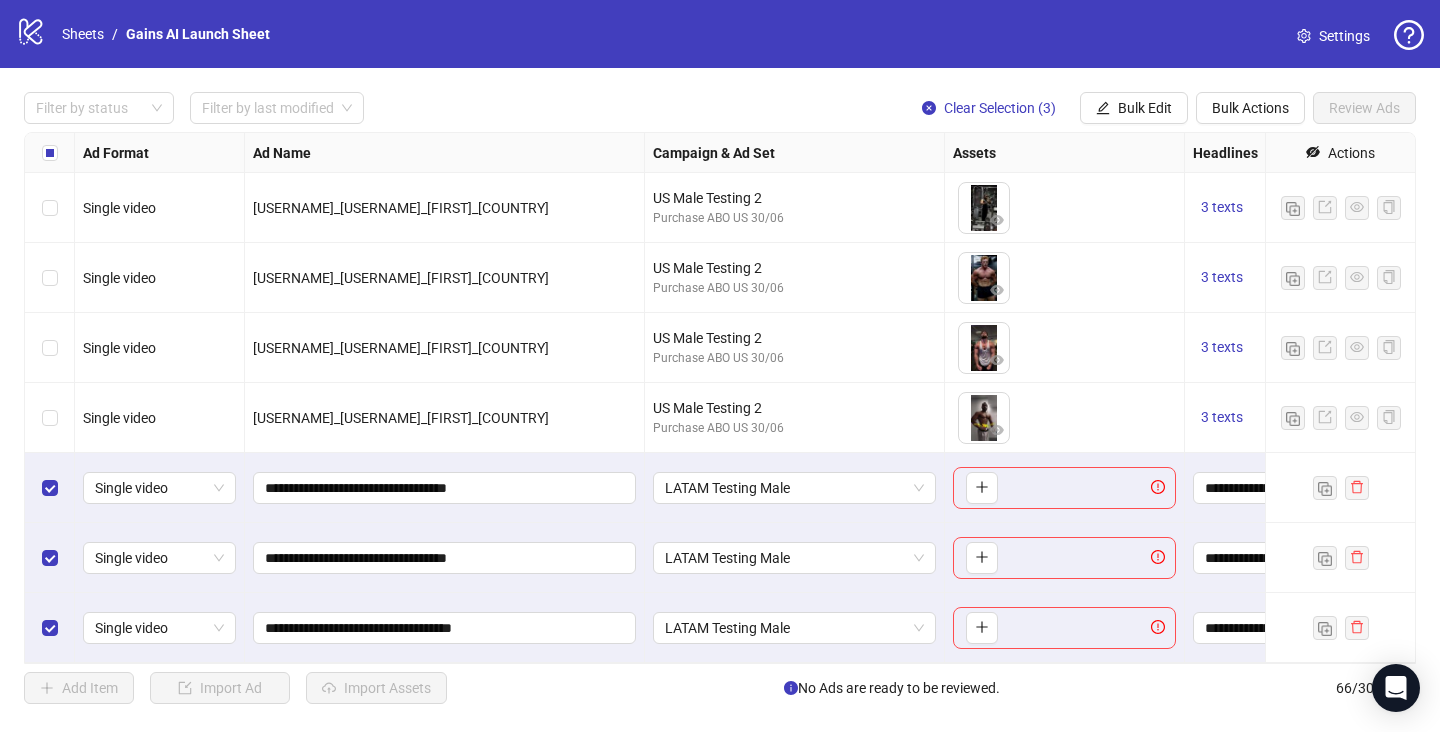 click on "**********" at bounding box center [445, 628] 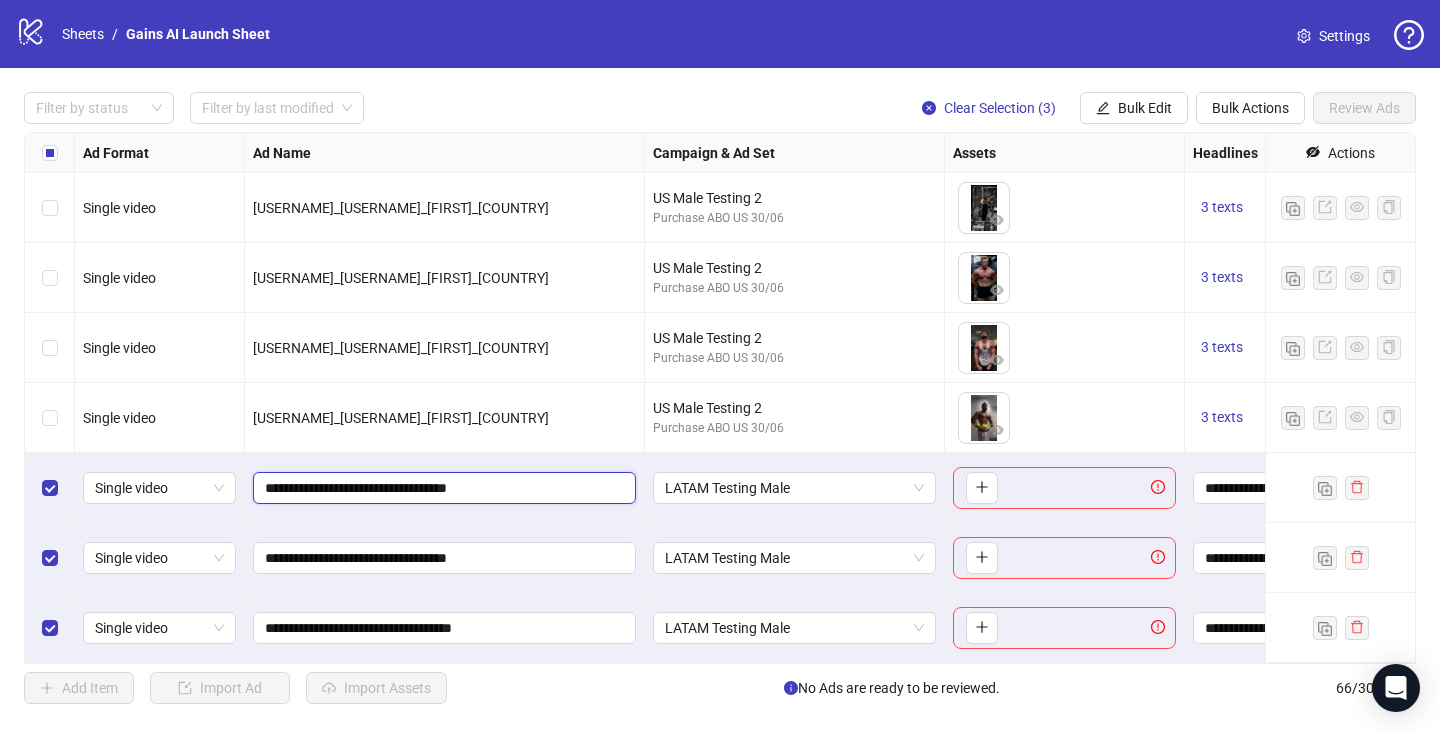 click on "**********" at bounding box center [442, 488] 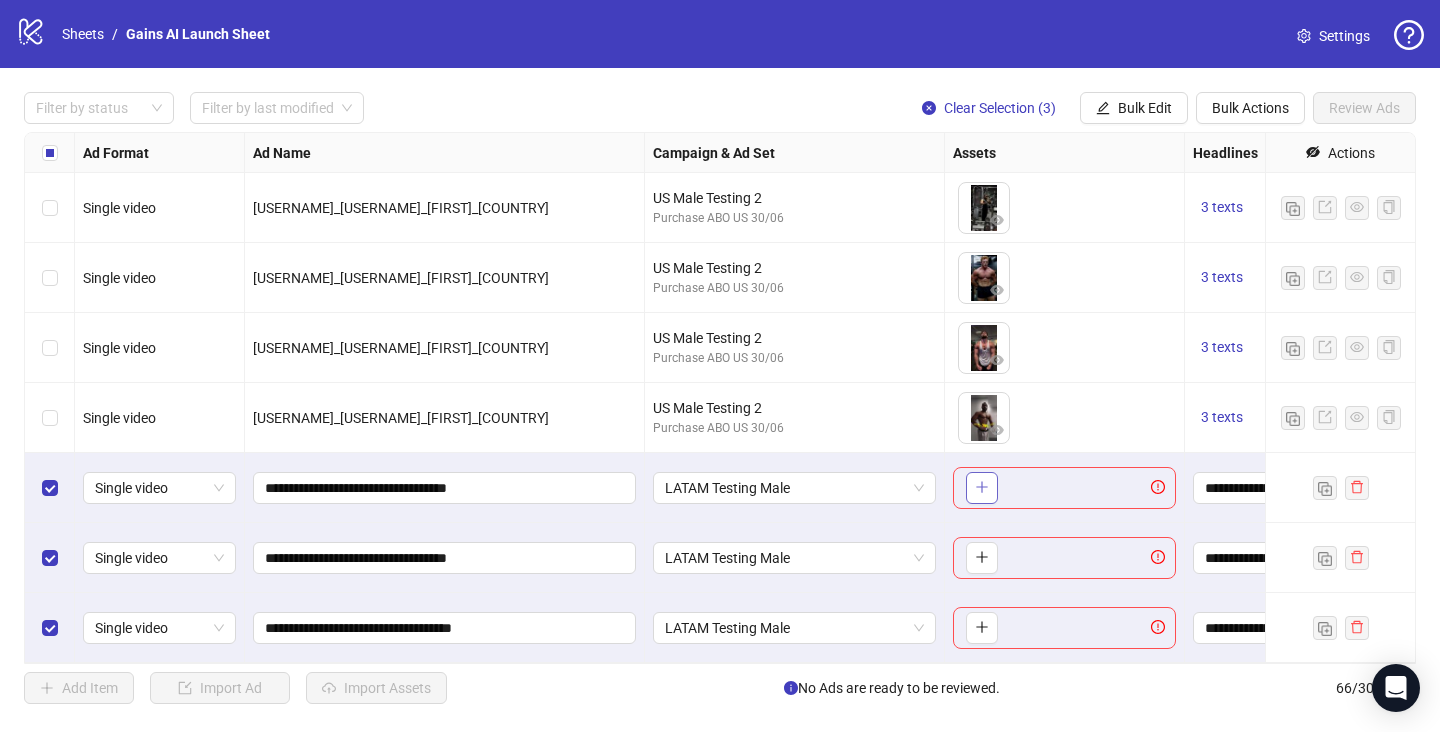 click 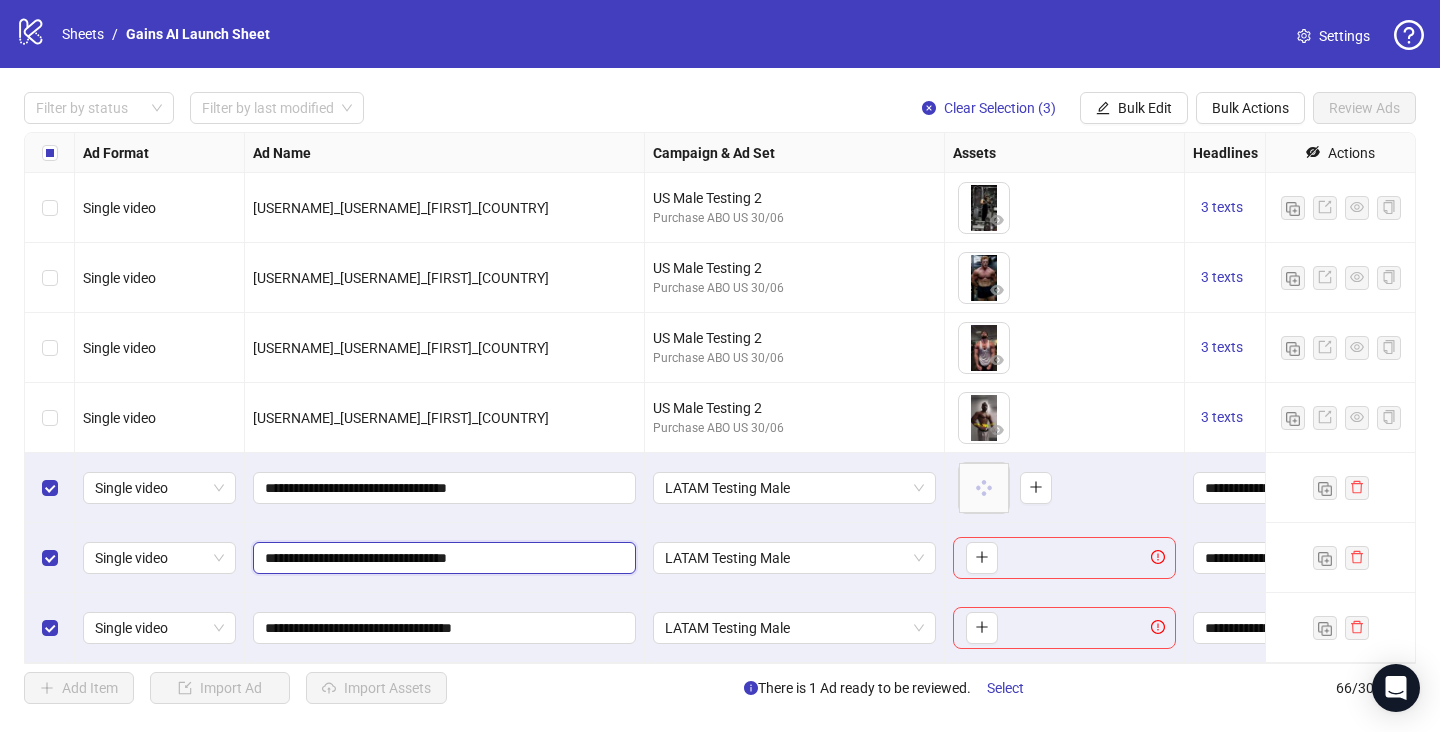 click on "**********" at bounding box center [442, 558] 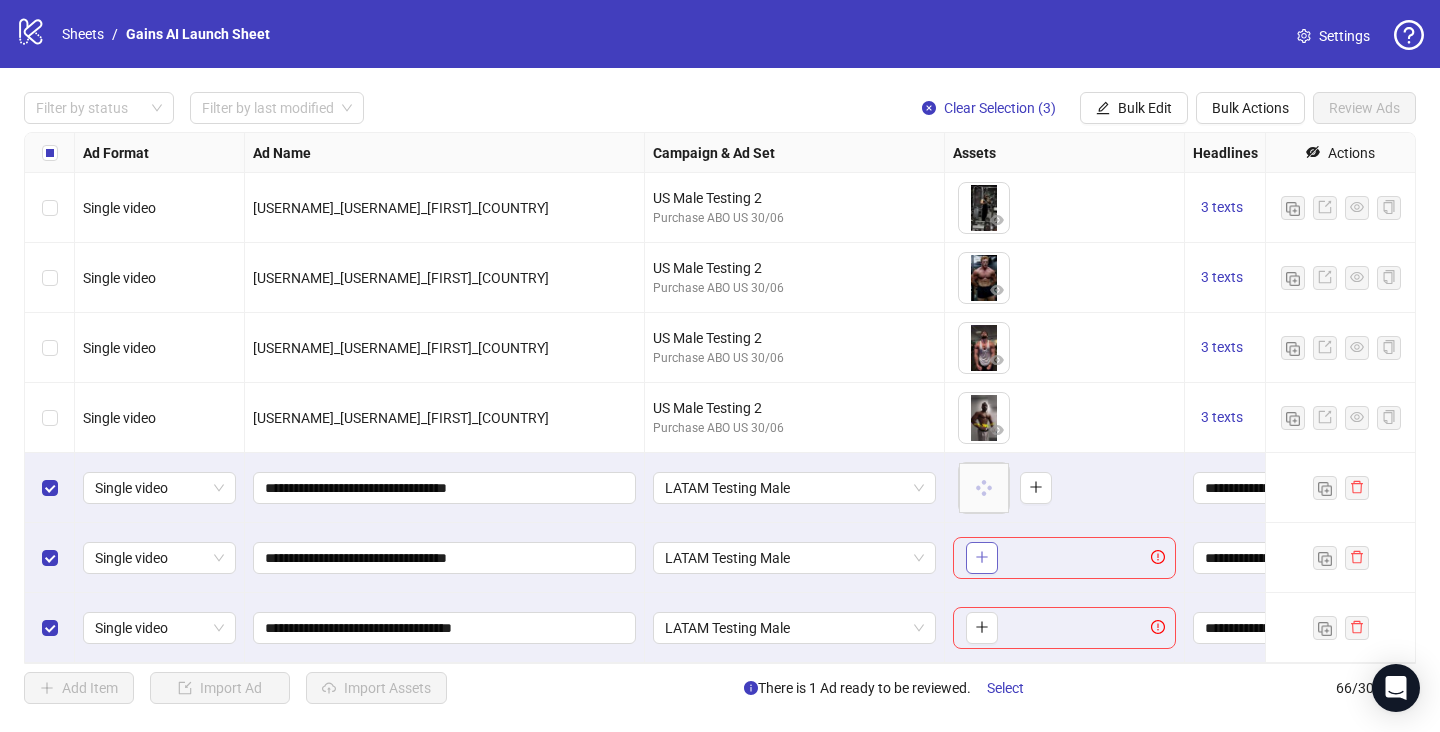 click at bounding box center (982, 558) 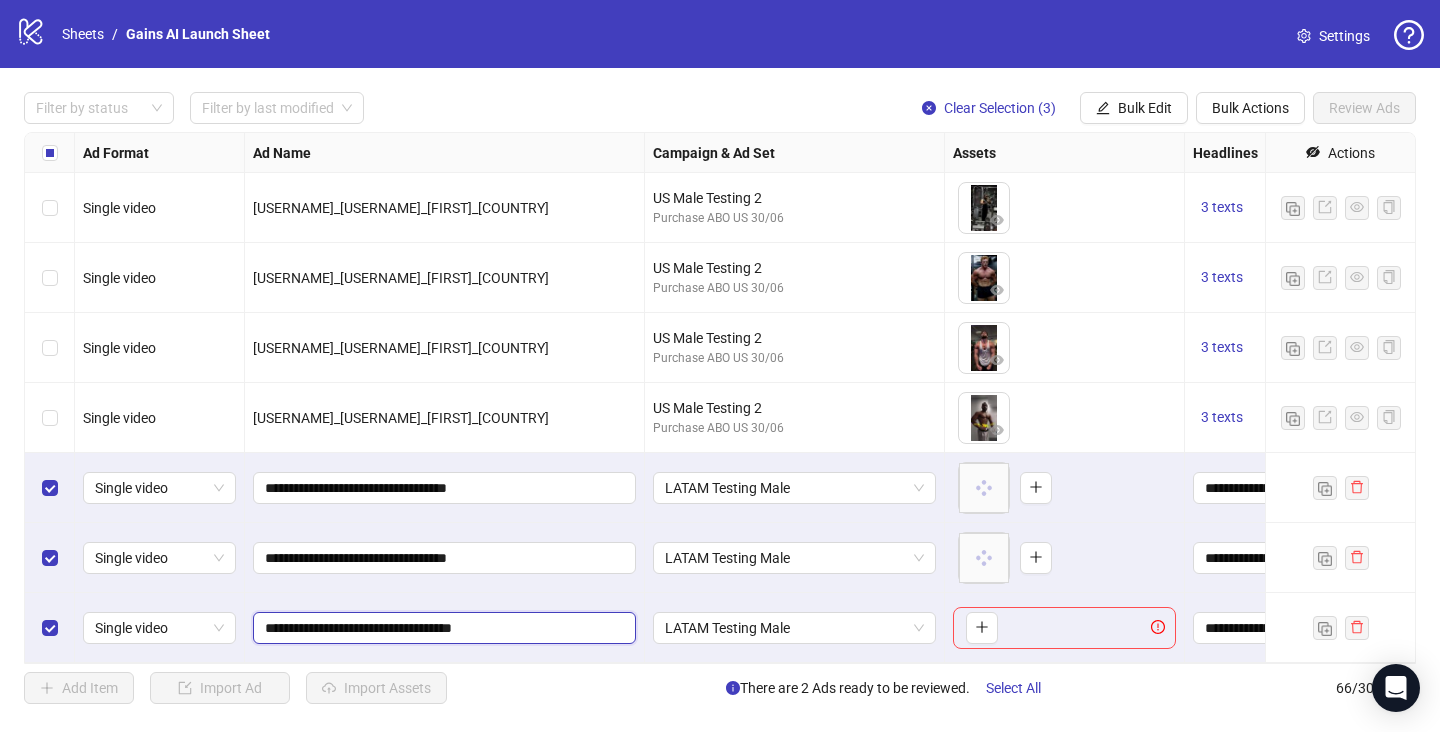click on "**********" at bounding box center (442, 628) 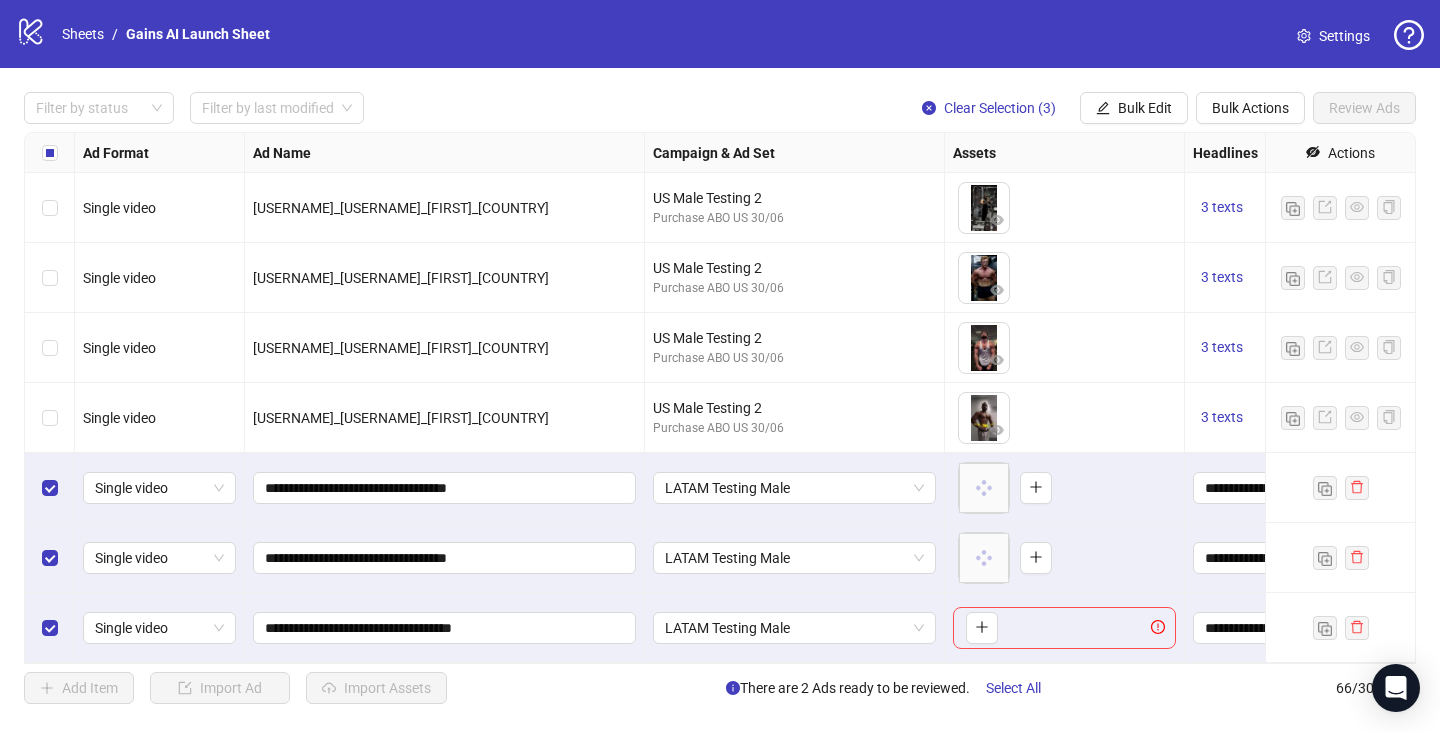 click on "To pick up a draggable item, press the space bar.
While dragging, use the arrow keys to move the item.
Press space again to drop the item in its new position, or press escape to cancel." at bounding box center (1064, 628) 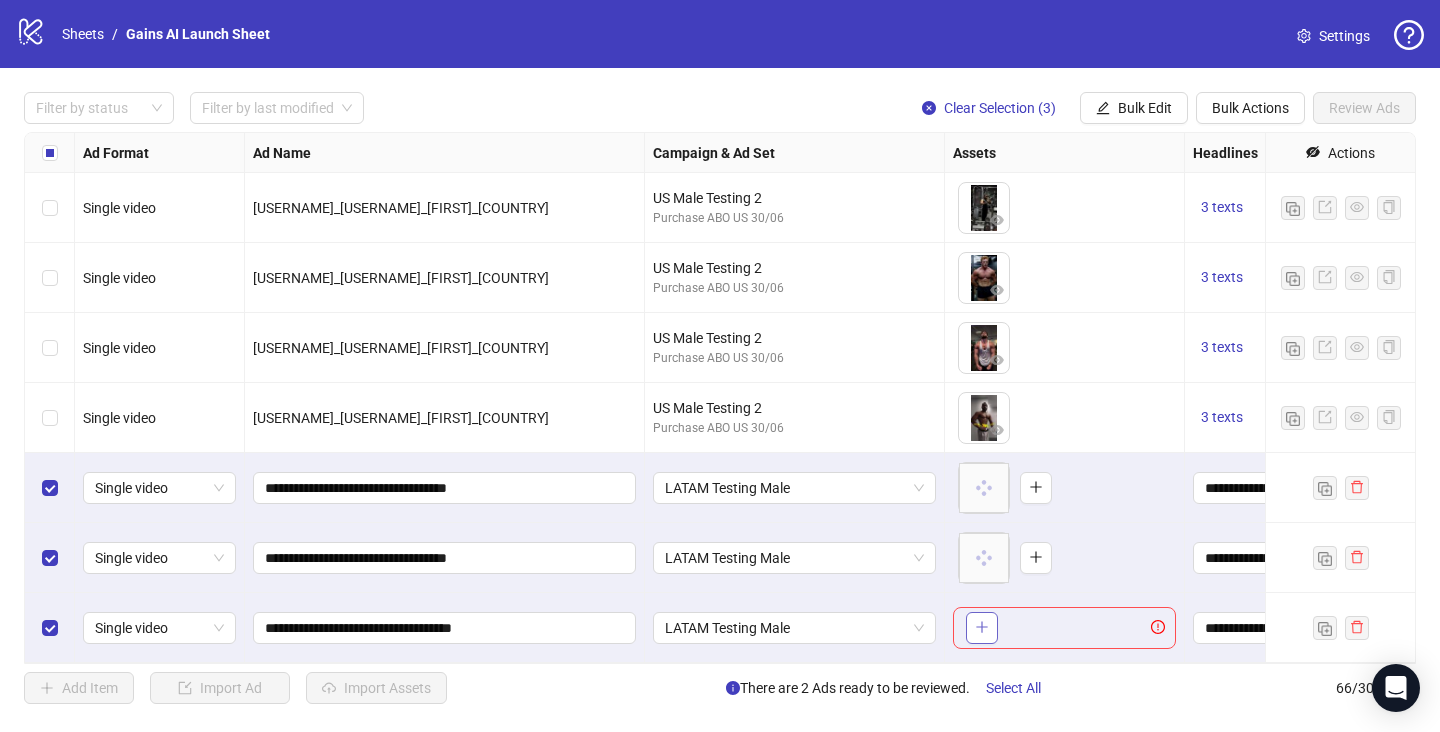 click at bounding box center (982, 628) 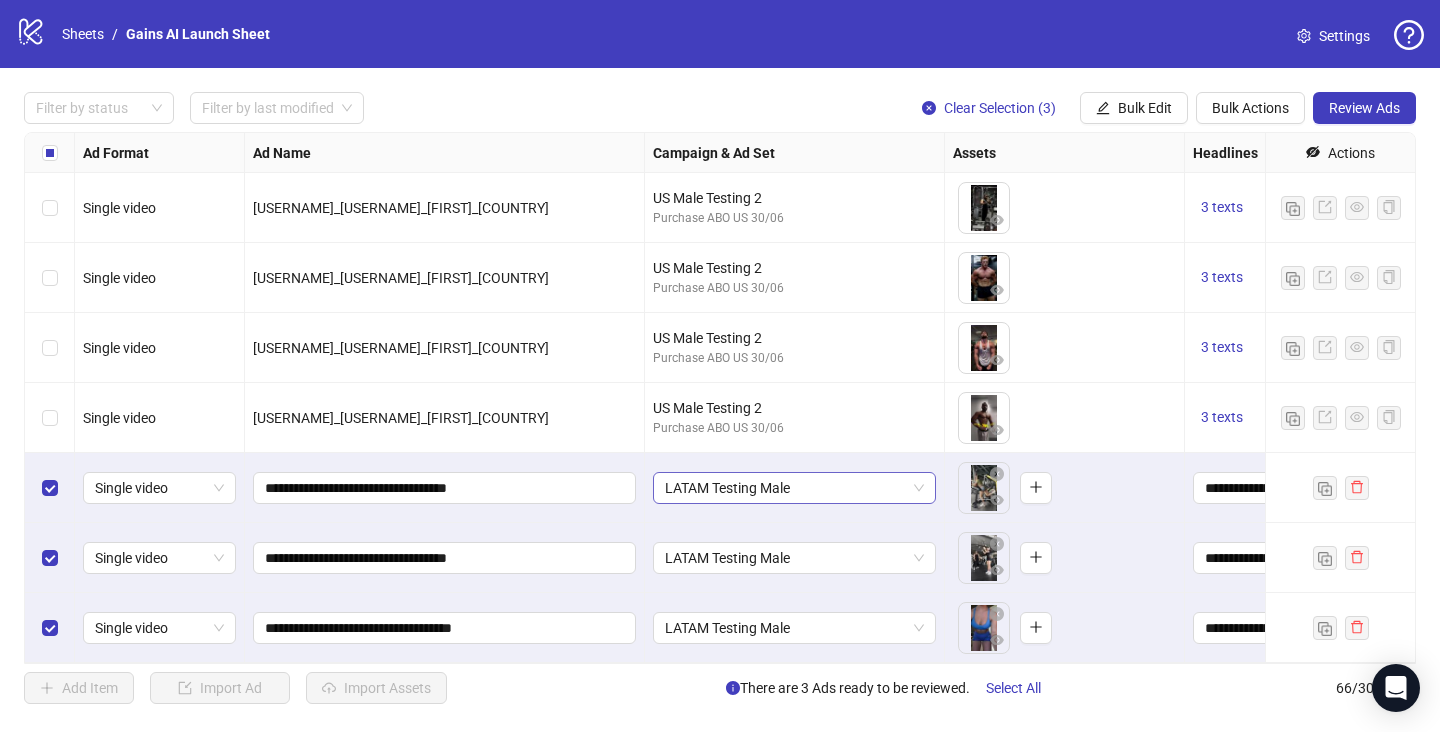 click on "LATAM Testing Male" at bounding box center (794, 488) 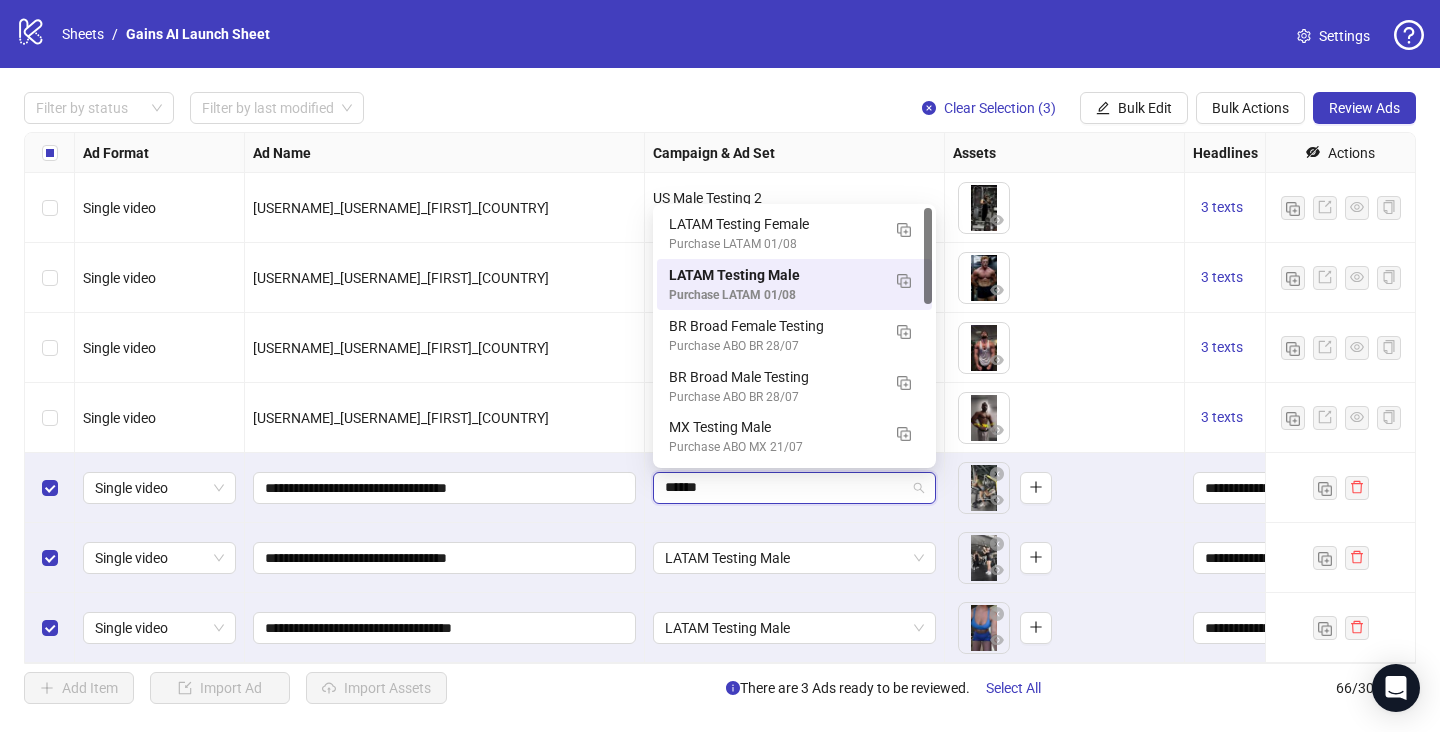 type on "*******" 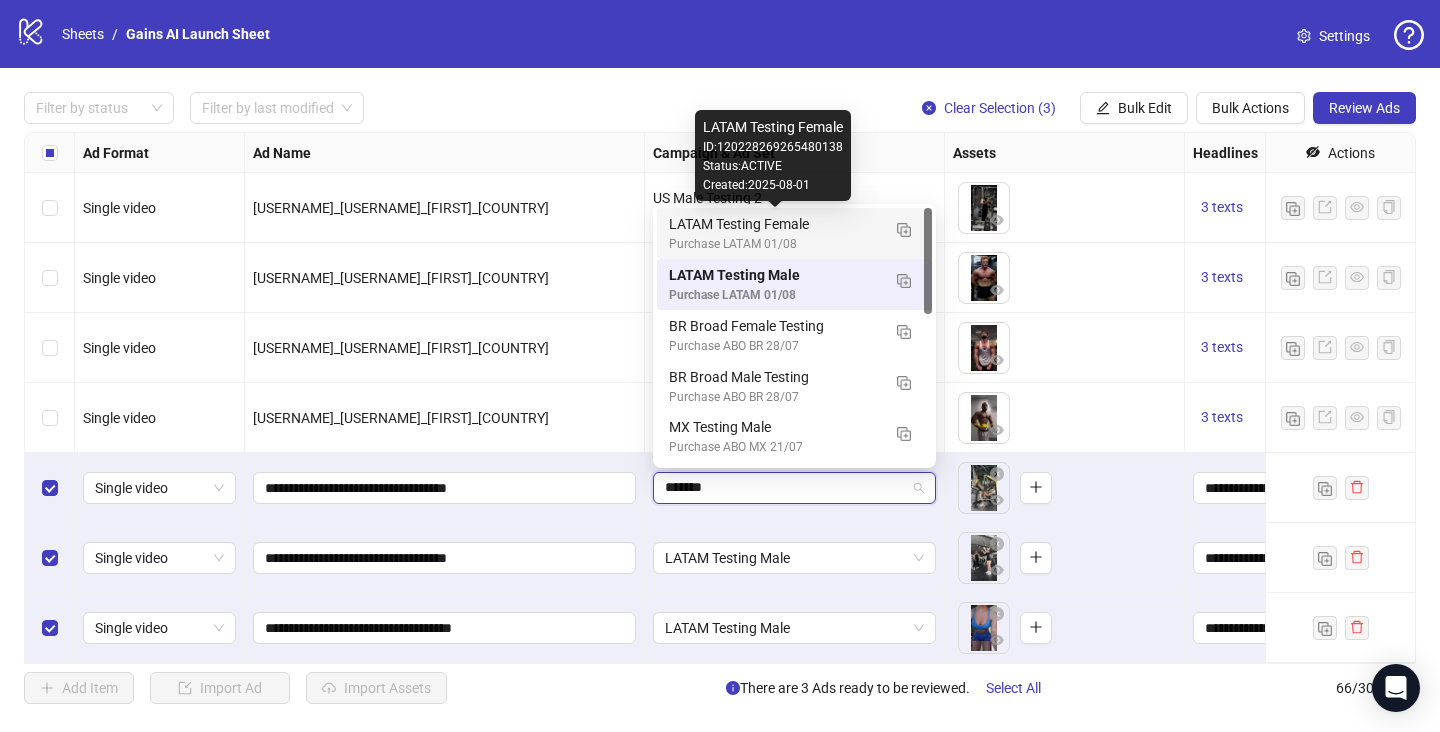 click on "LATAM Testing Female" at bounding box center [774, 224] 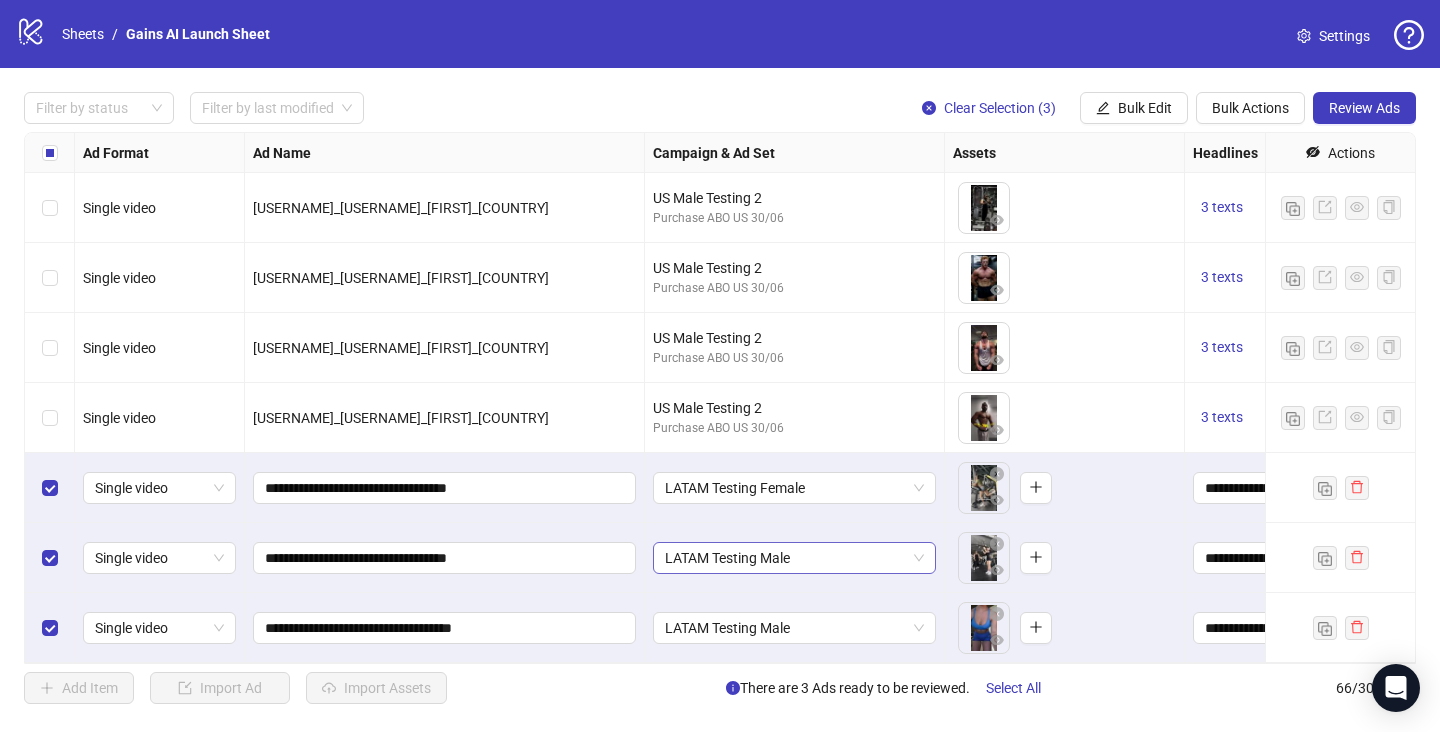 click on "LATAM Testing Male" at bounding box center [794, 558] 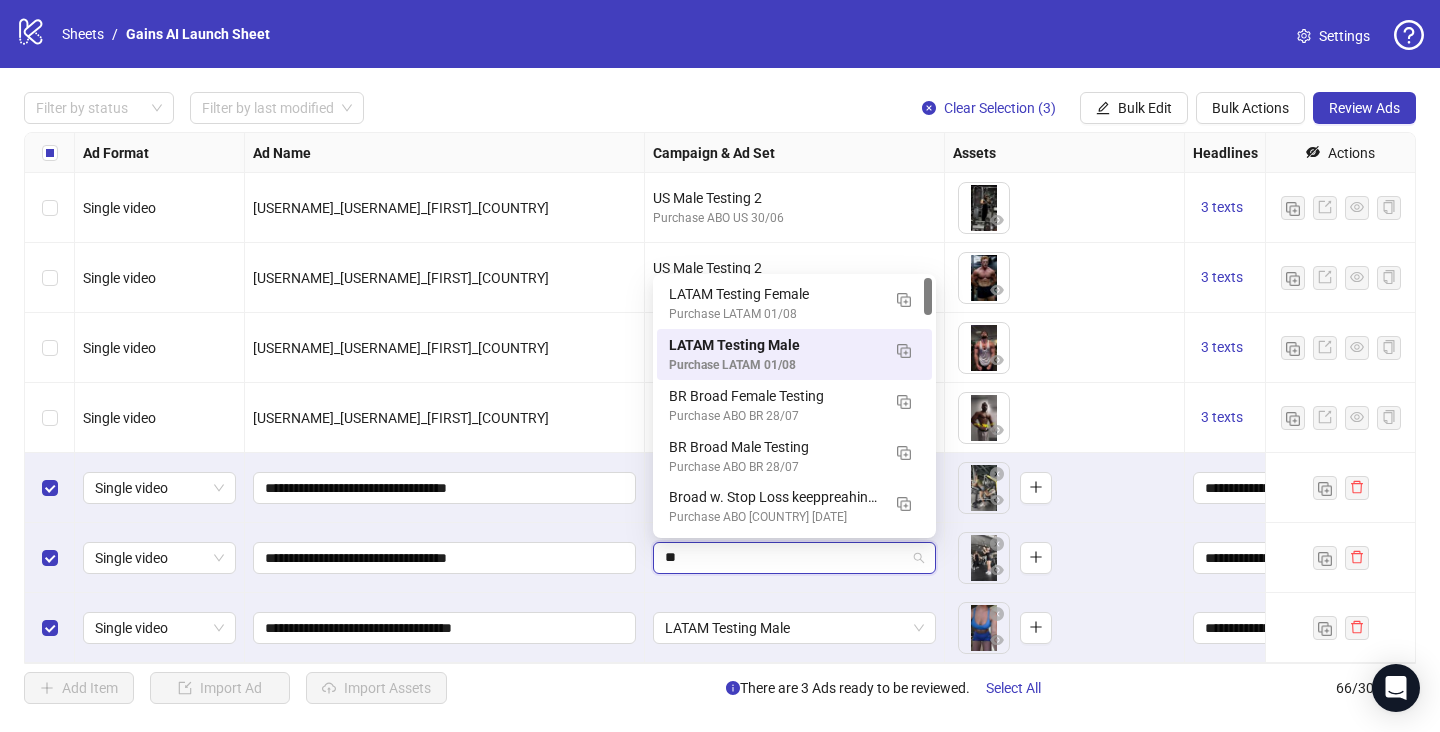 type on "*" 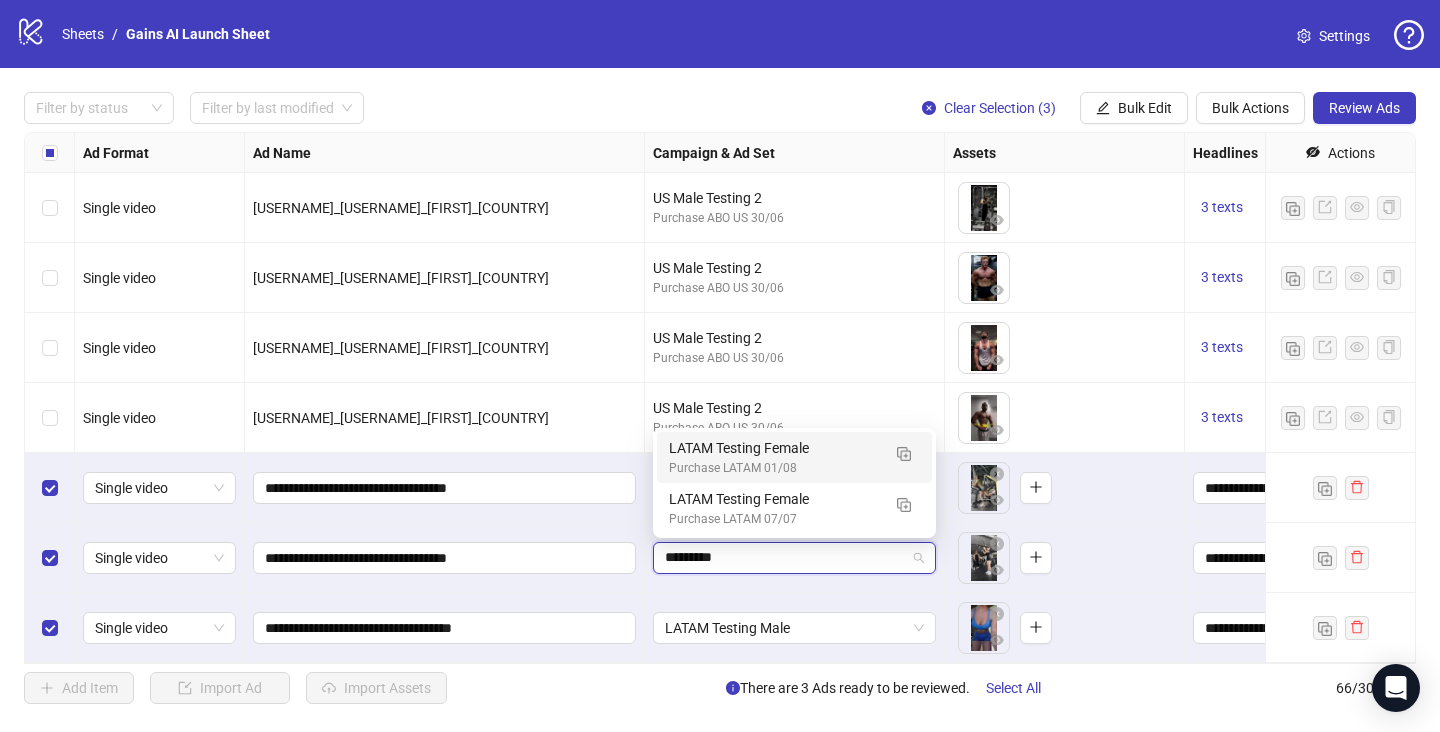 type on "**********" 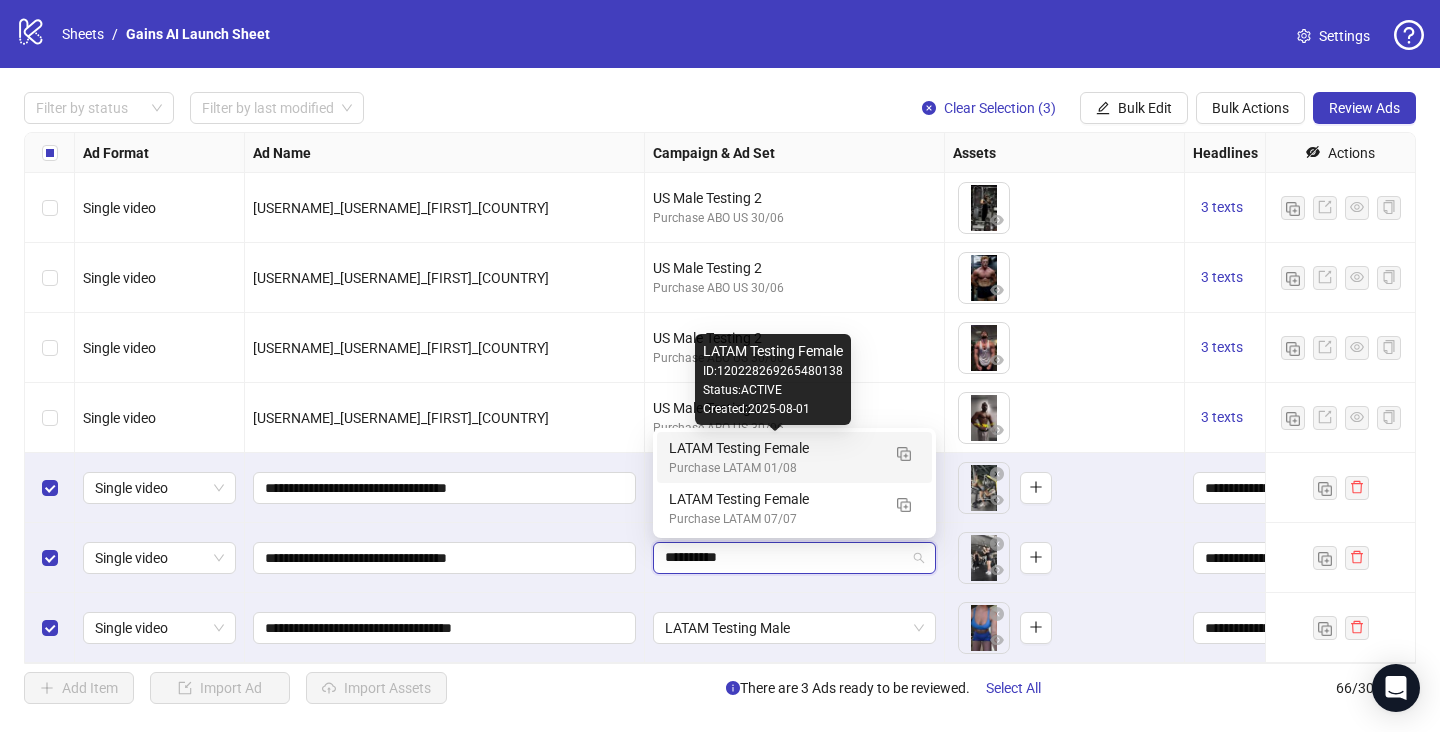 click on "LATAM Testing Female" at bounding box center (774, 448) 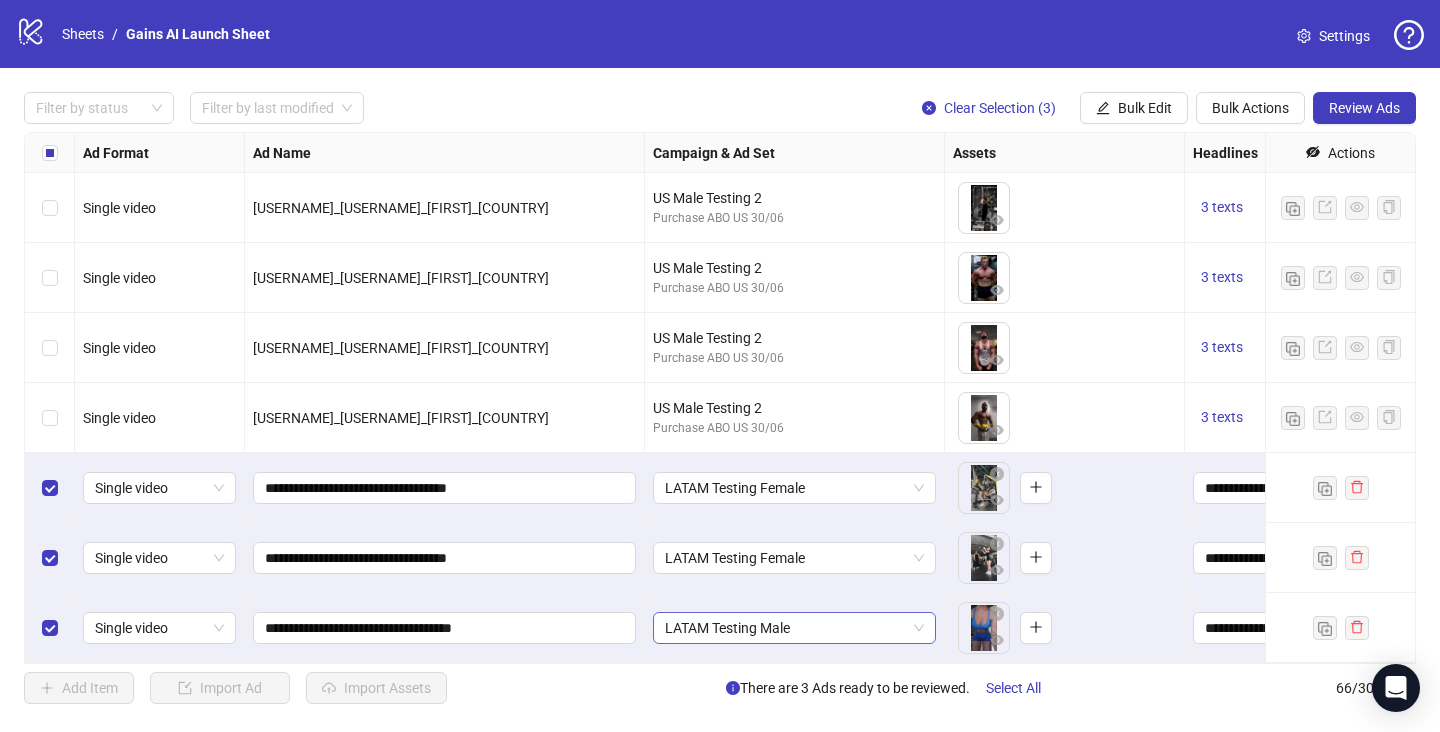click on "LATAM Testing Male" at bounding box center [794, 628] 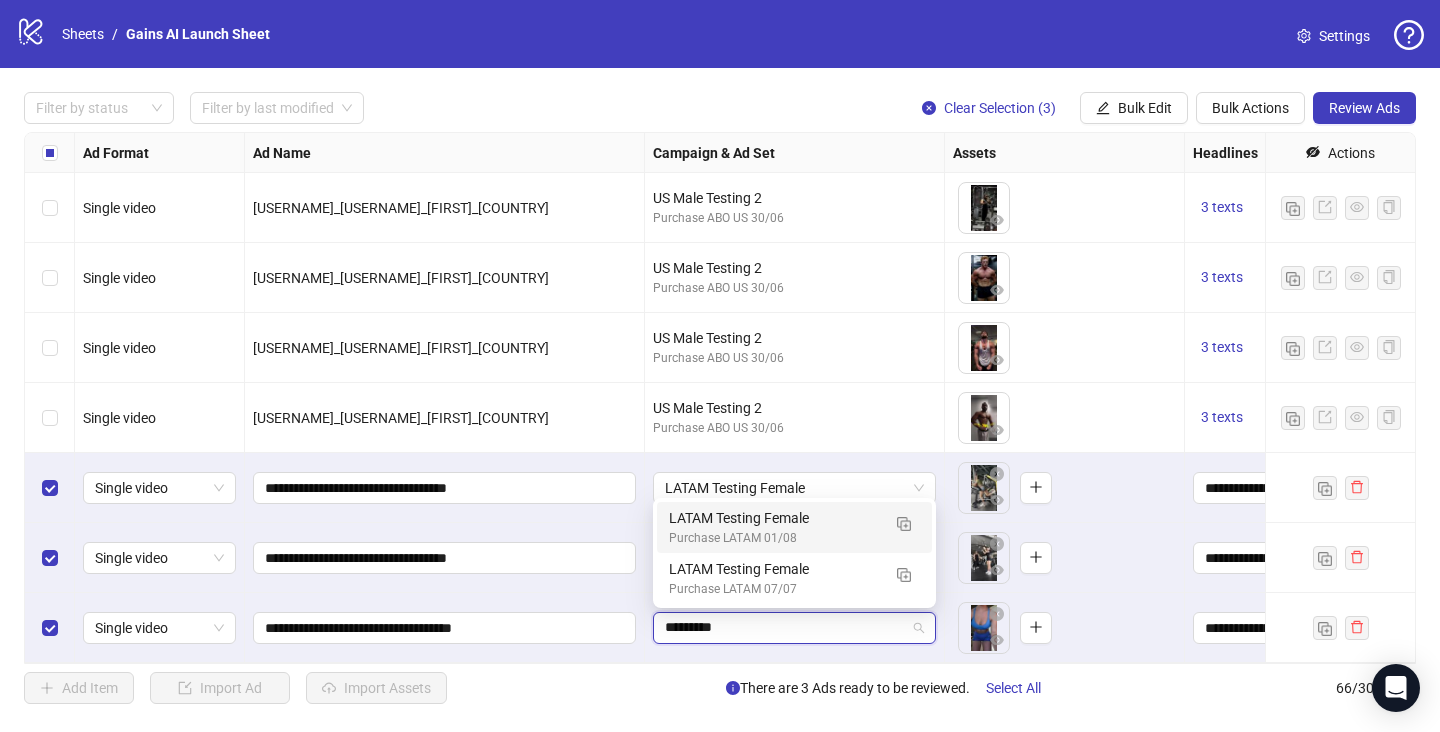 type on "**********" 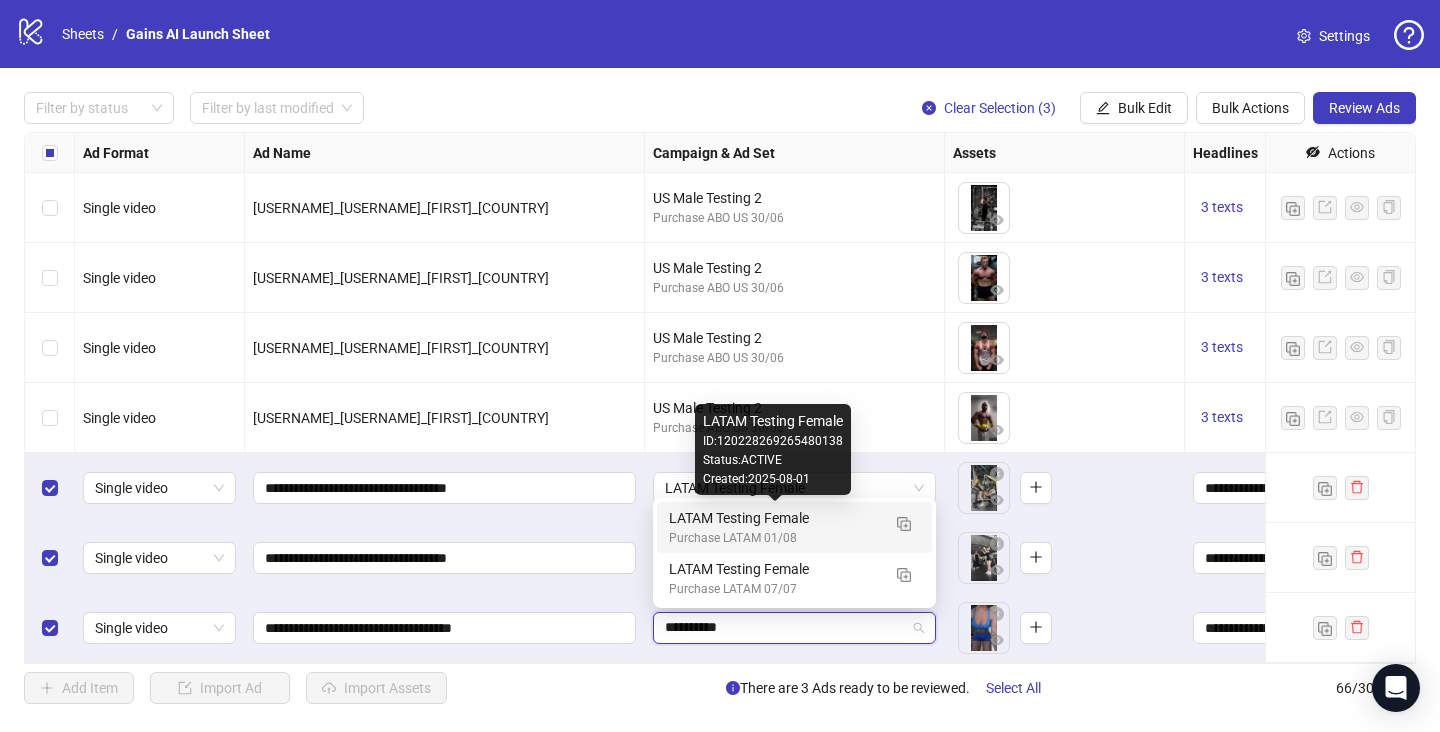 click on "LATAM Testing Female" at bounding box center [774, 518] 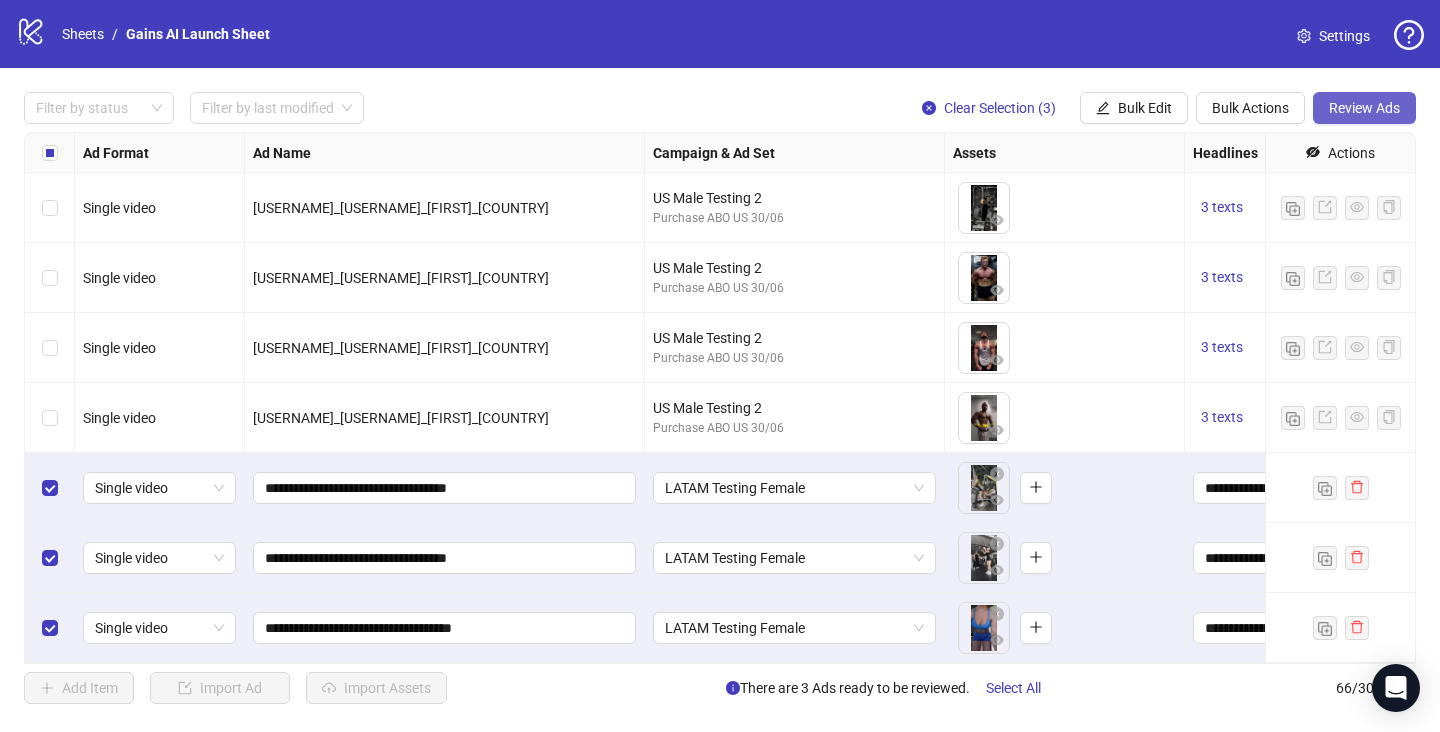 click on "Review Ads" at bounding box center [1364, 108] 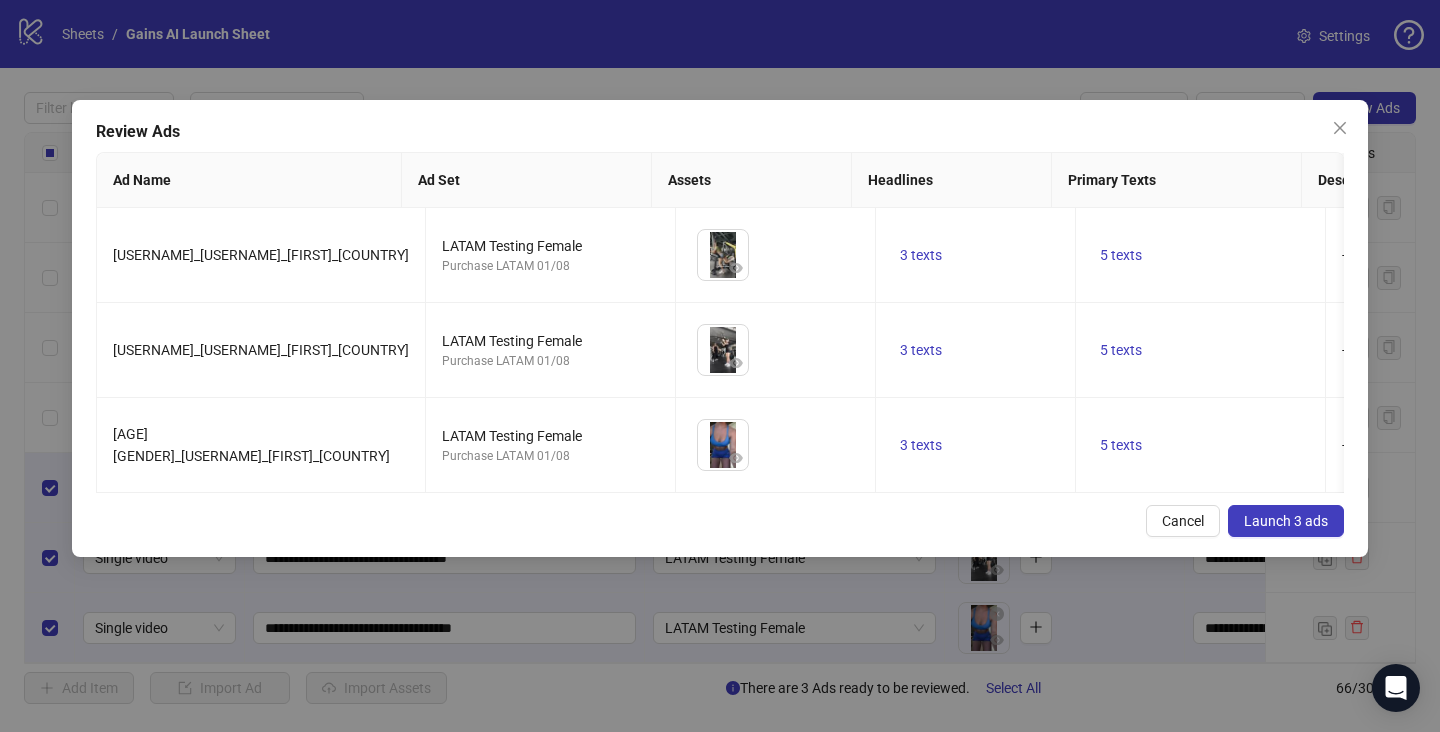 click on "Launch 3 ads" at bounding box center (1286, 521) 